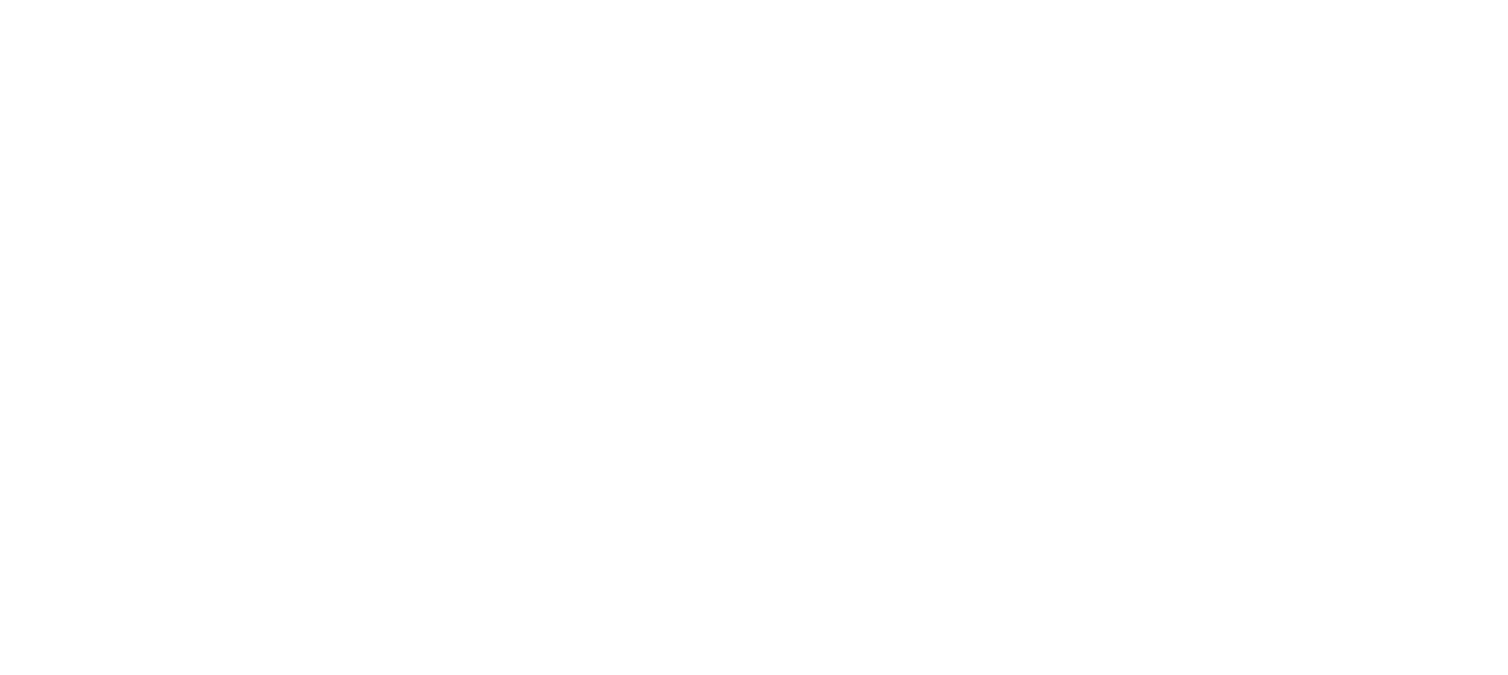 scroll, scrollTop: 0, scrollLeft: 0, axis: both 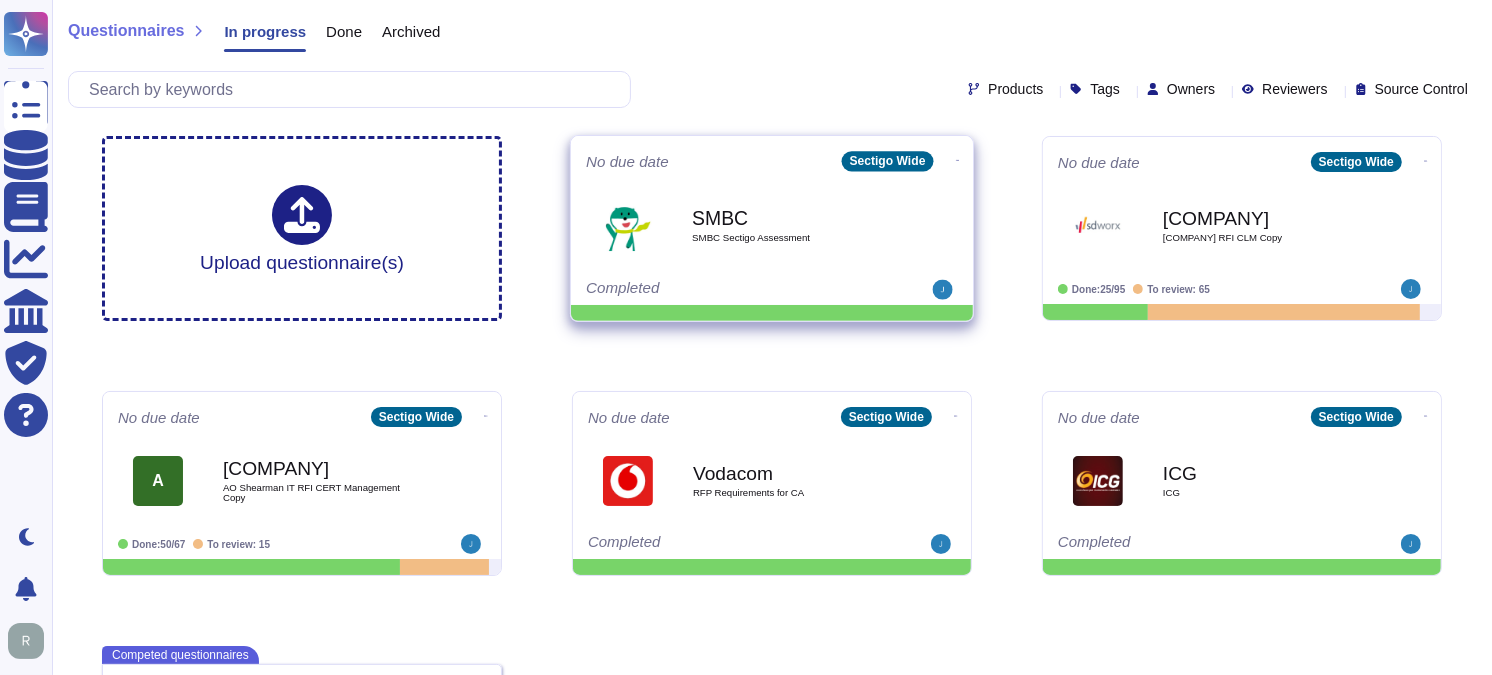 click on "[COMPANY] [COMPANY] Sectigo Assessment" at bounding box center (793, 225) 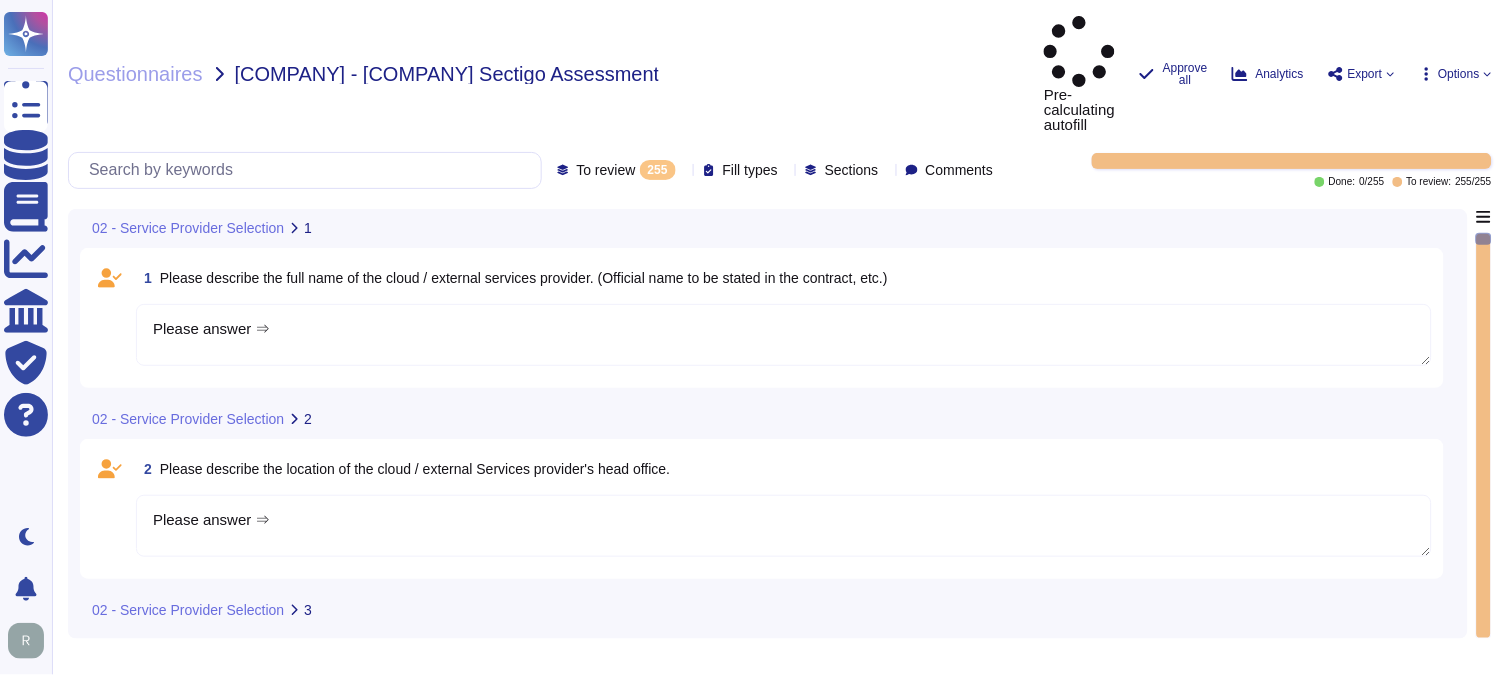type on "Please answer ⇒" 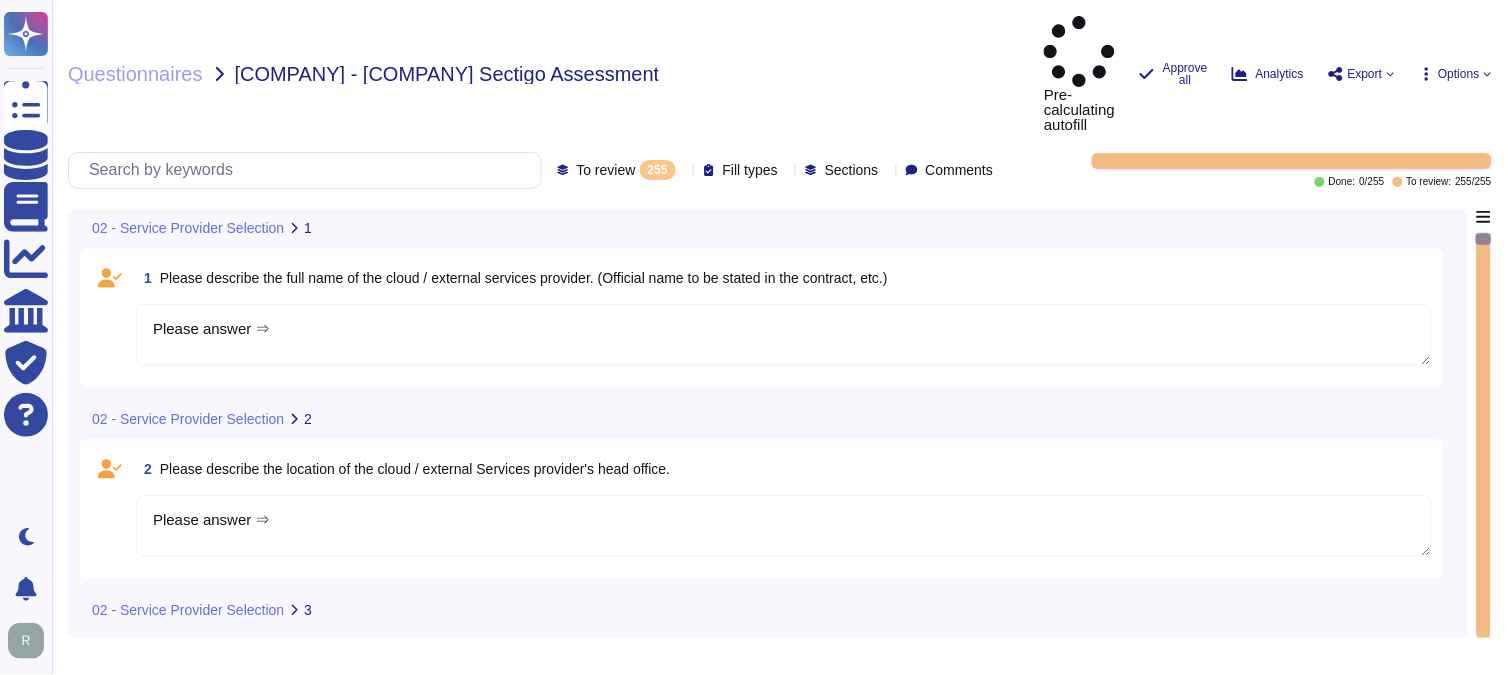 click 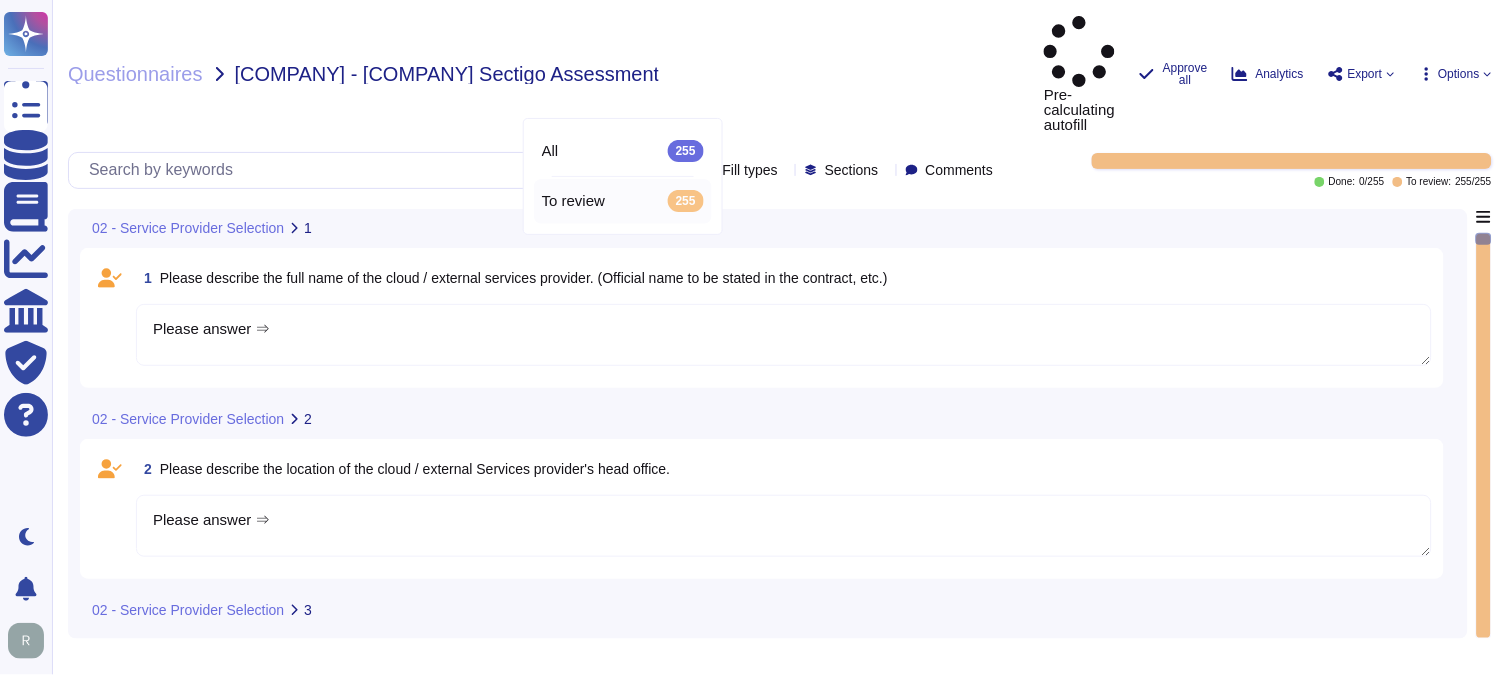 click on "02 - Service Provider Selection 2" at bounding box center (628, 419) 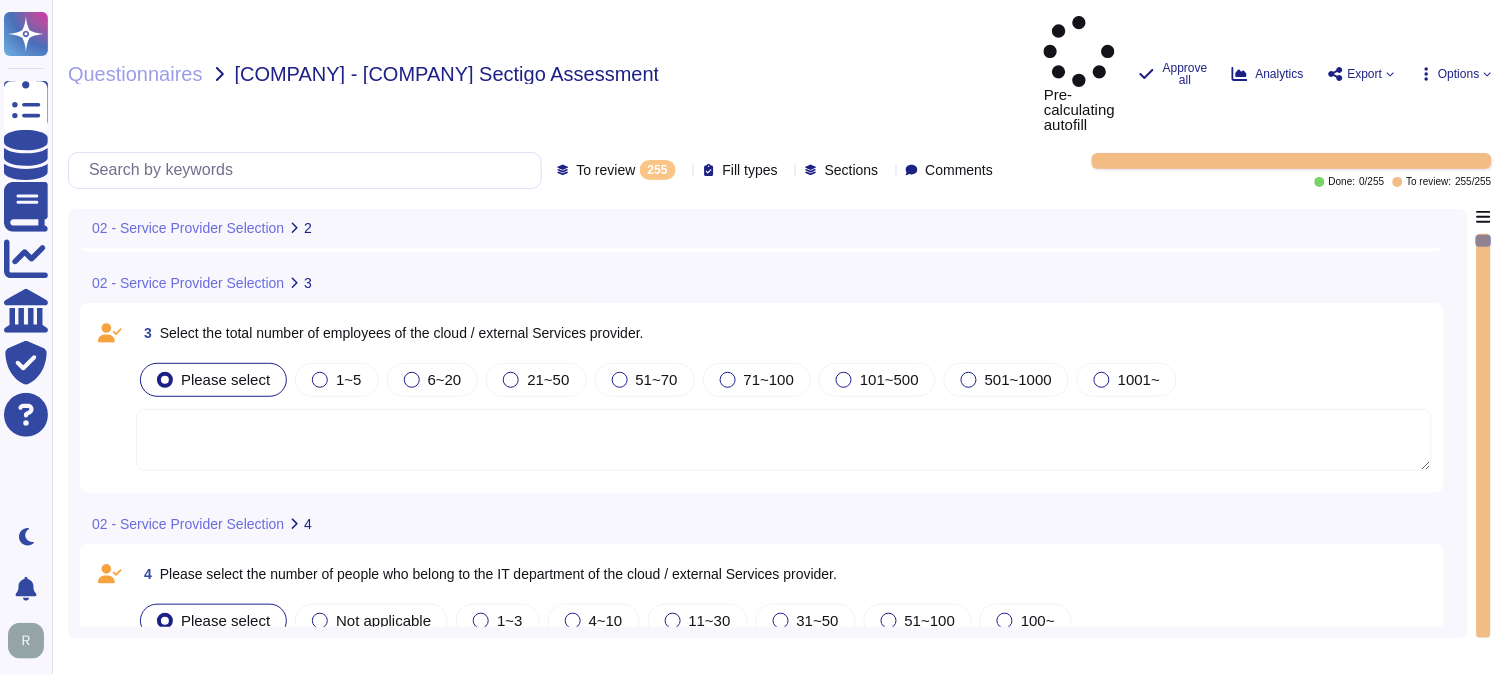 type on "Please answer ⇒" 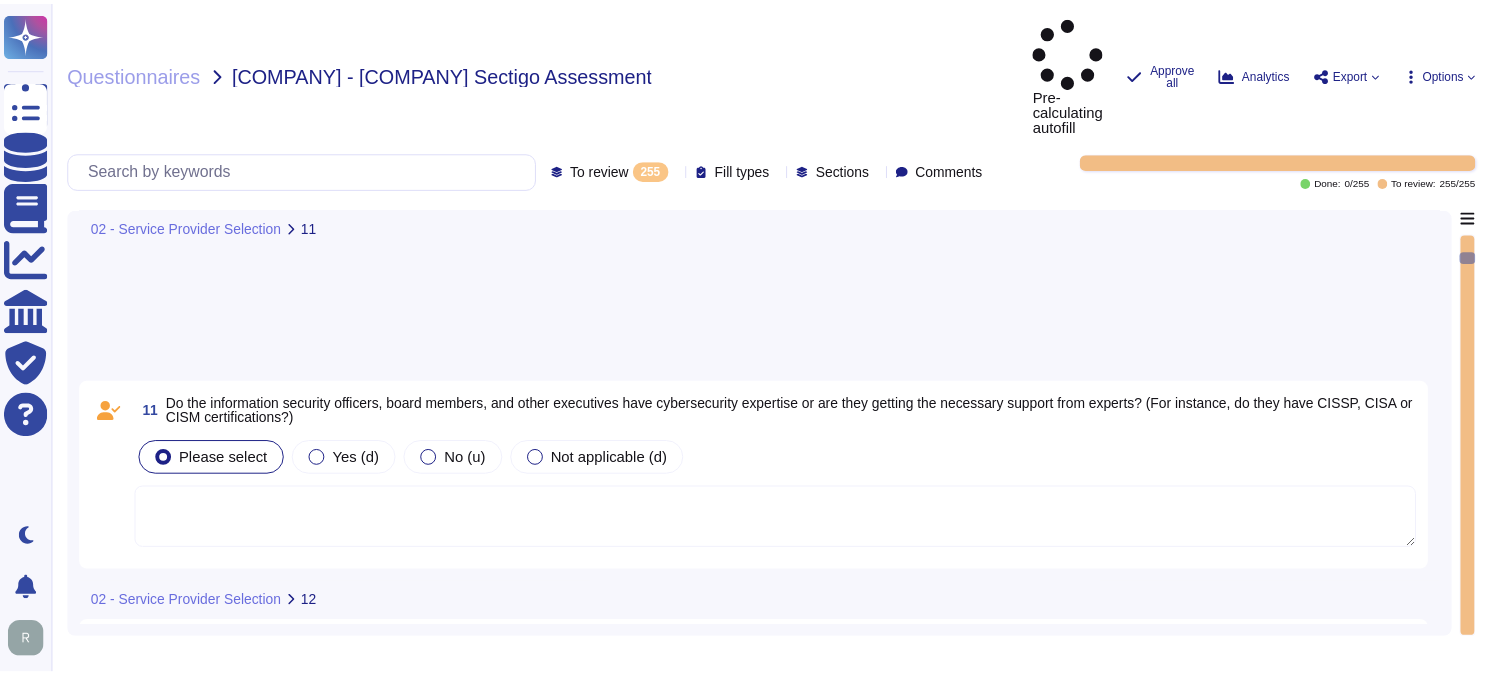 scroll, scrollTop: 2333, scrollLeft: 0, axis: vertical 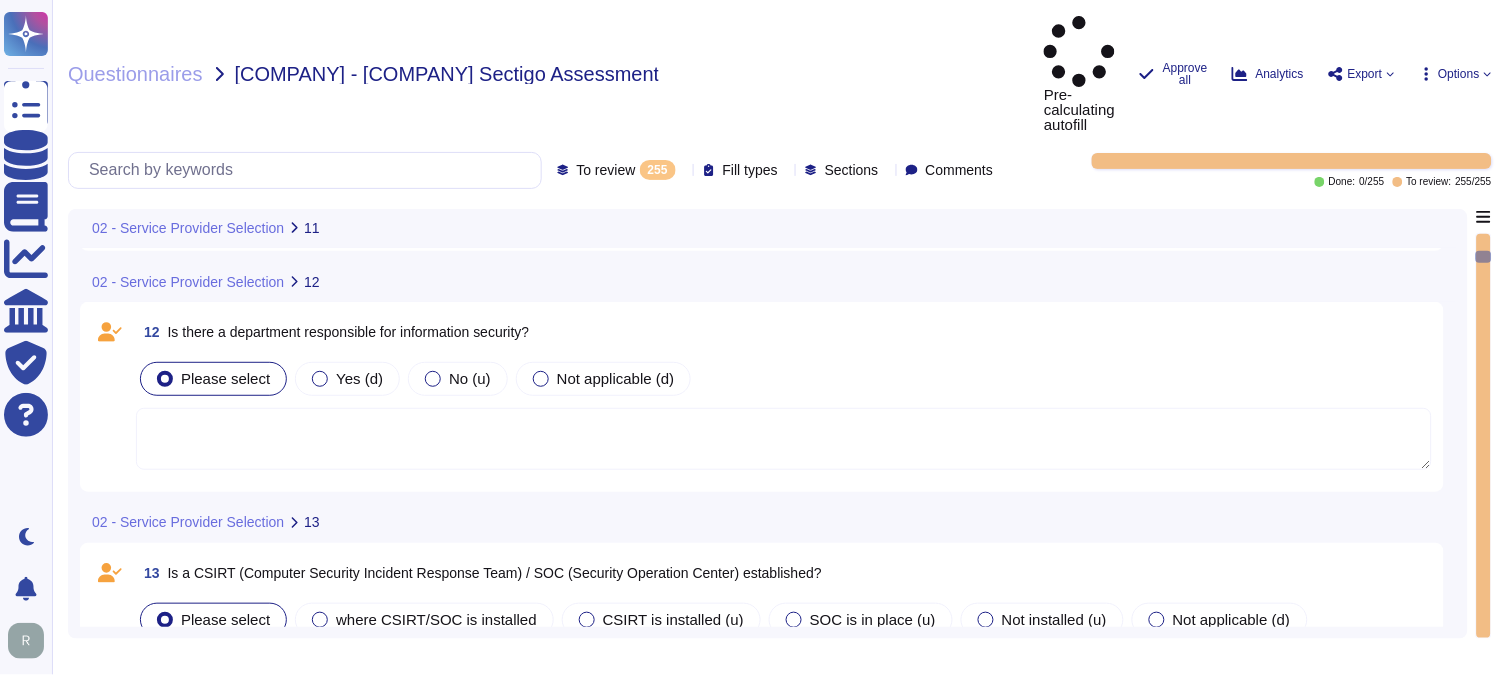 click on "Questionnaires SMBC - SMBC Sectigo Assessment" at bounding box center [548, 74] 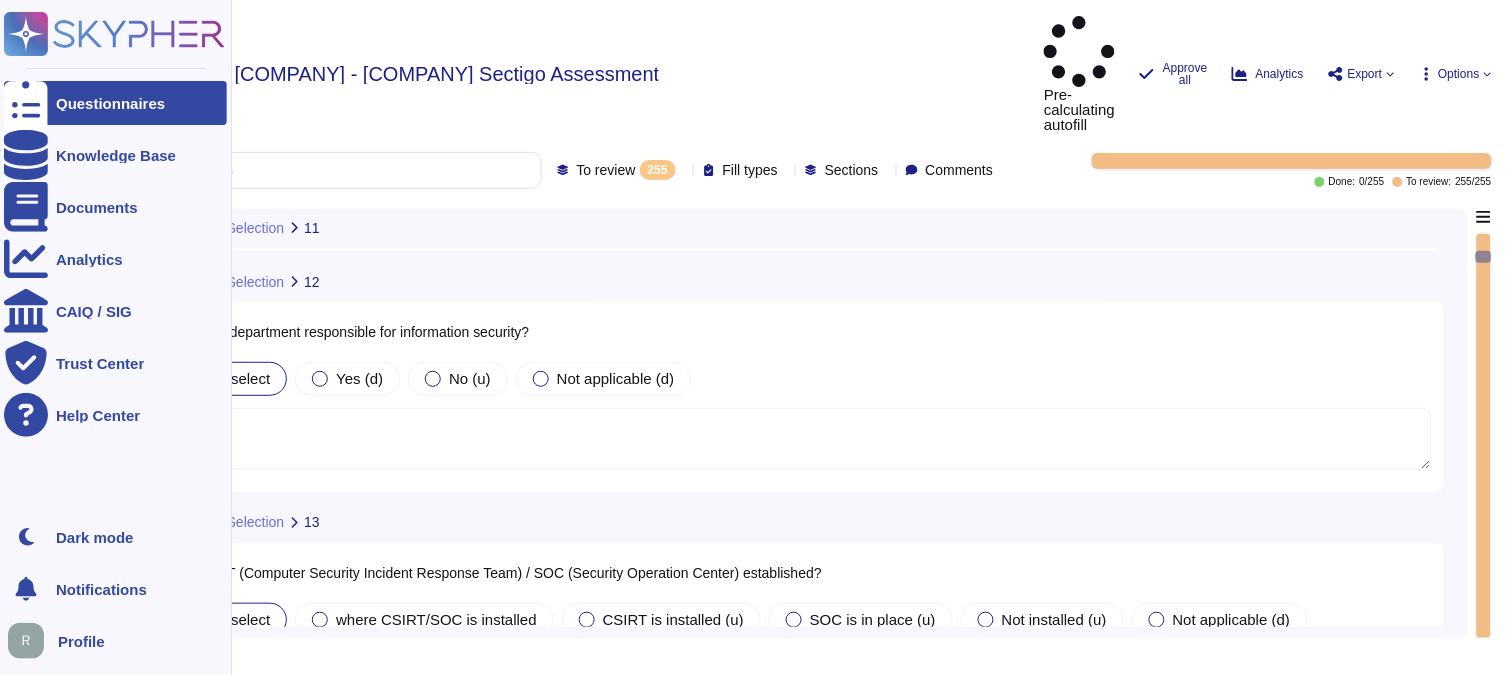 click on "Questionnaires" at bounding box center (110, 103) 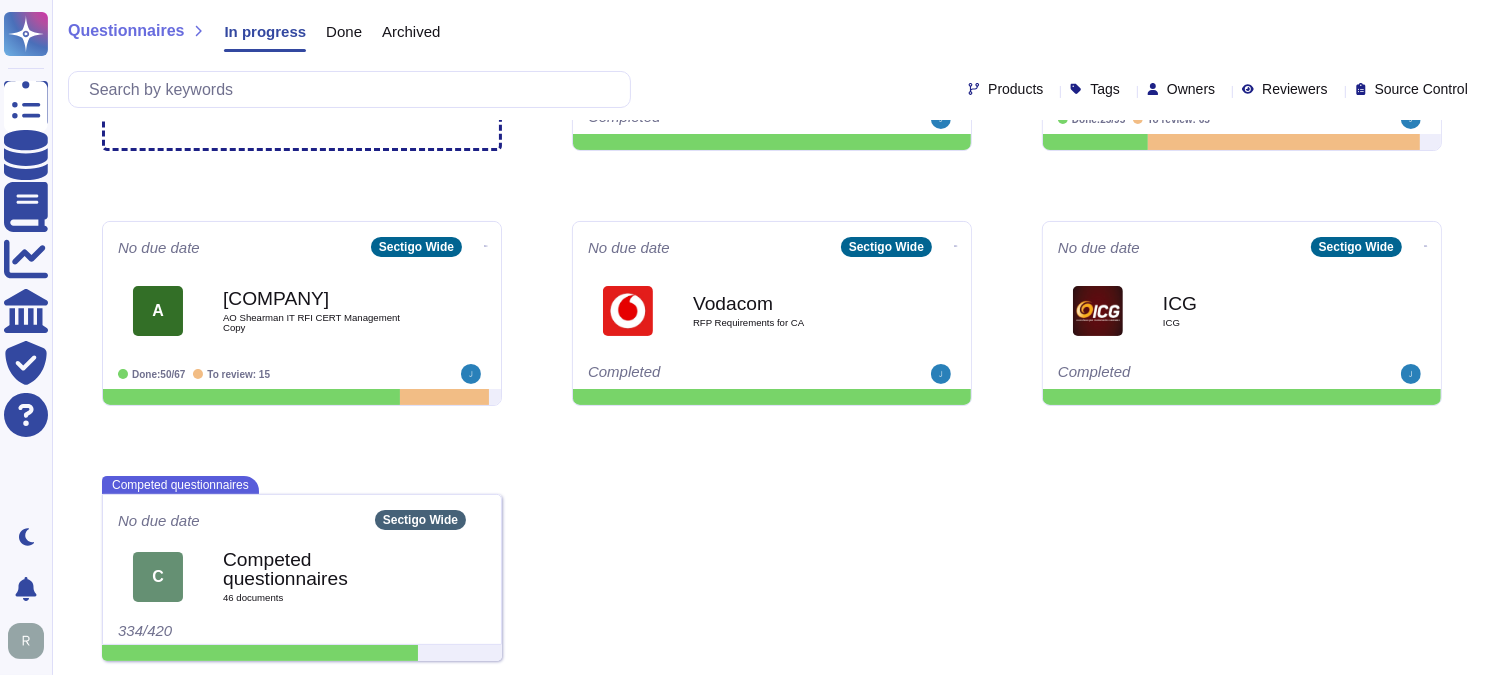 scroll, scrollTop: 172, scrollLeft: 0, axis: vertical 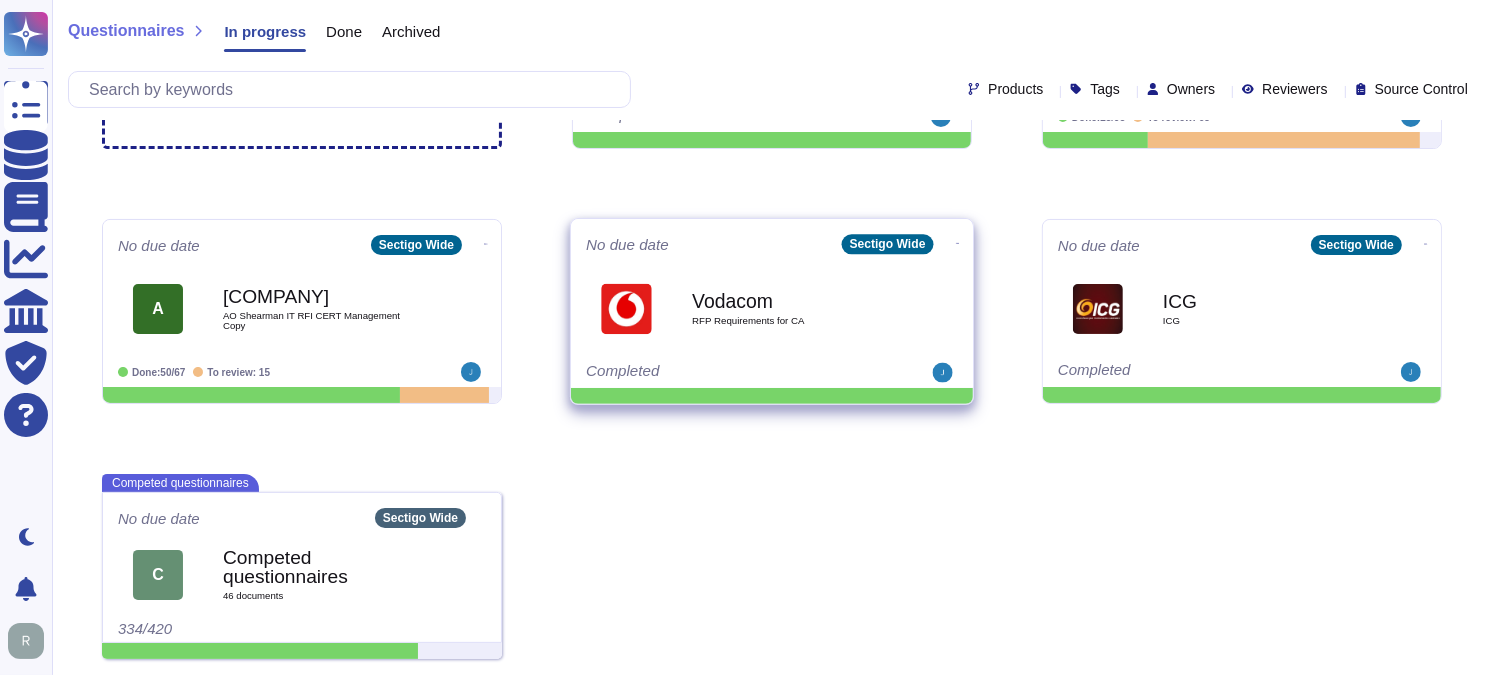 click on "Vodacom RFP Requirements for CA" at bounding box center [793, 308] 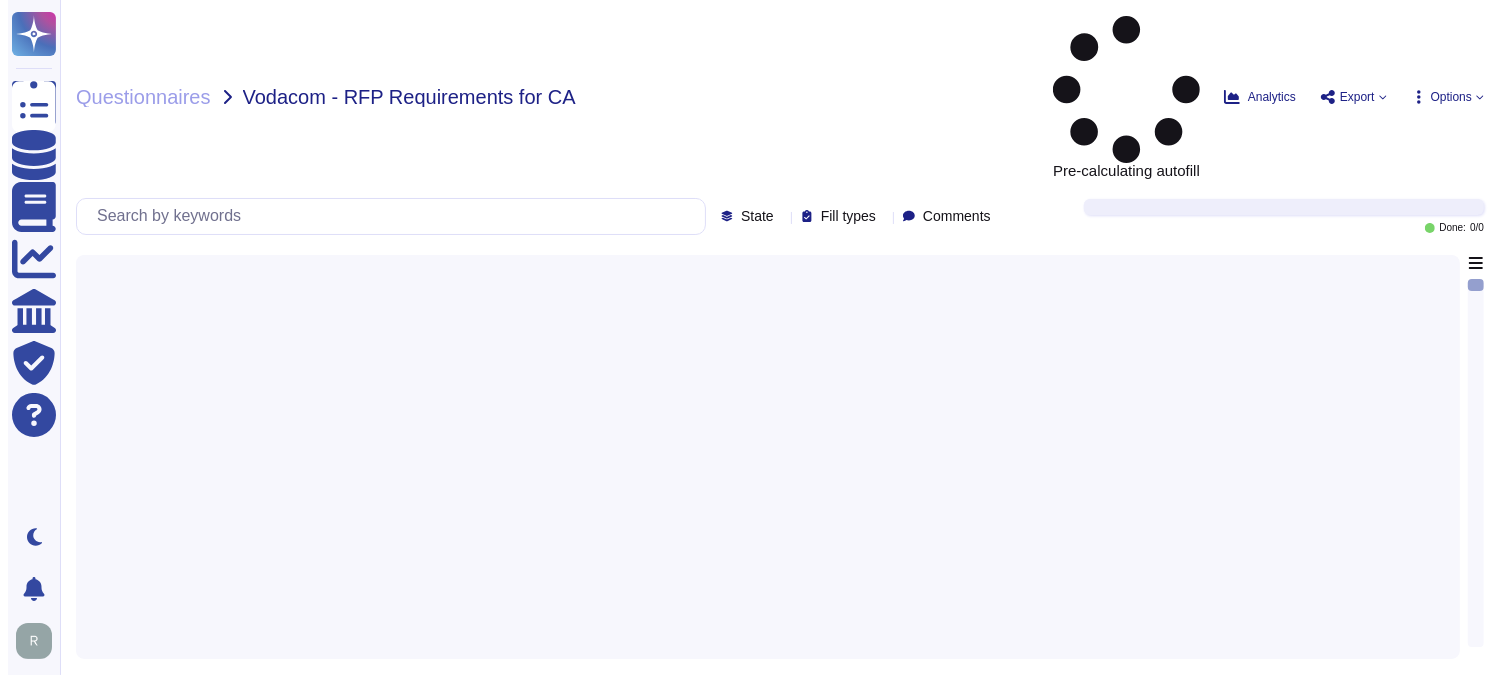 scroll, scrollTop: 0, scrollLeft: 0, axis: both 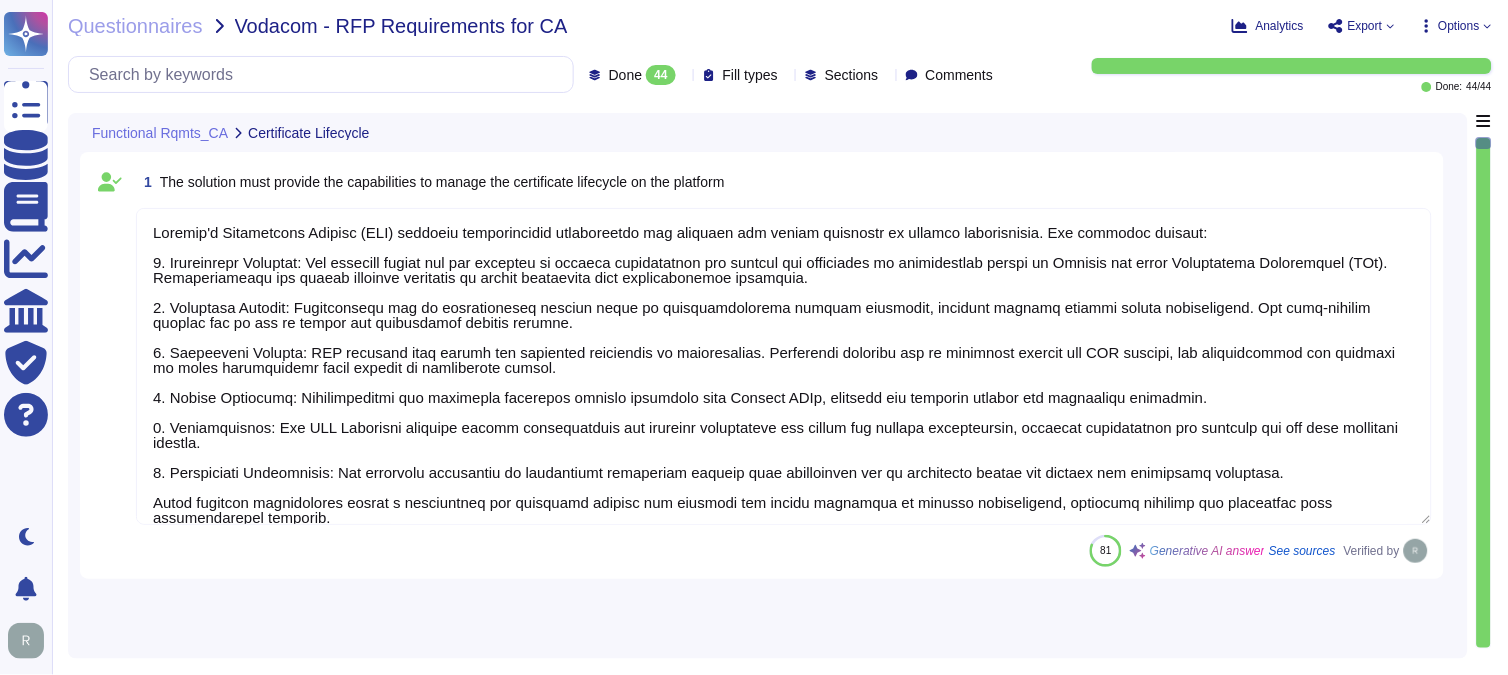 type on "Sectigo's Certificate Manager (SCM) provides comprehensive capabilities for managing the entire lifecycle of digital certificates. Key features include:
1. Certificate Issuance: The platform allows for the issuance of digital certificates and manages the lifecycles of certificates issued by Sectigo and other Certificate Authorities (CAs). Administrators can define approval workflows to ensure compliance with organizational standards.
2. Automatic Renewal: Certificates can be automatically renewed based on organizationally defined workflows, ensuring renewal without manual intervention. The auto-renewal feature can be set up during the certificate request process.
3. Revocation Process: SCM supports both manual and automatic revocation of certificates. Revocation requests can be processed through the SCM console, and notifications are provided to alert stakeholders about changes in certificate status.
4. Custom Workflows: Administrators can customize workflows through scripting with Sectigo APIs, allowi..." 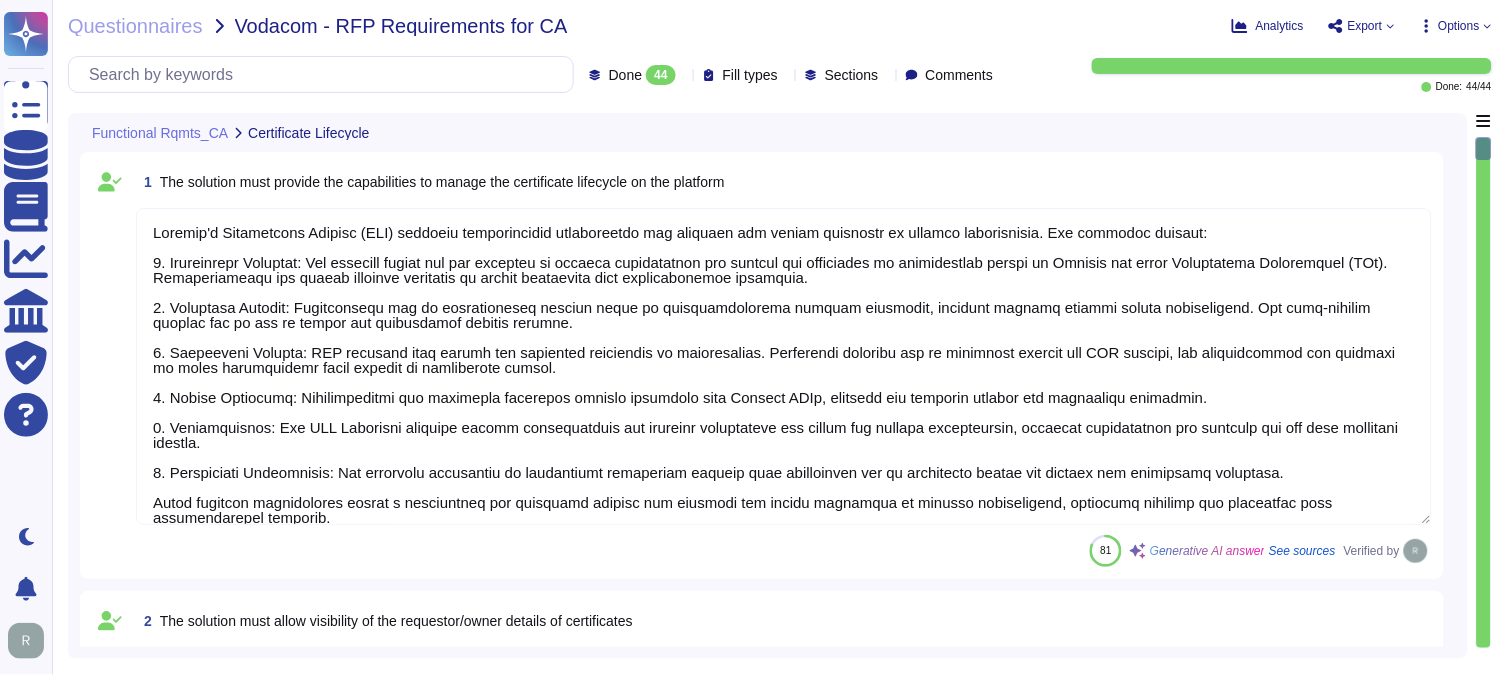 type on "Our solution, Sectigo Certificate Manager, provides visibility into the status of your certificates, including the requestor or owner details. This information can be accessed through the SCM dashboard. Additionally, the platform supports reporting capabilities, allowing for the export of certificate data, which can include details about the requestor or owner." 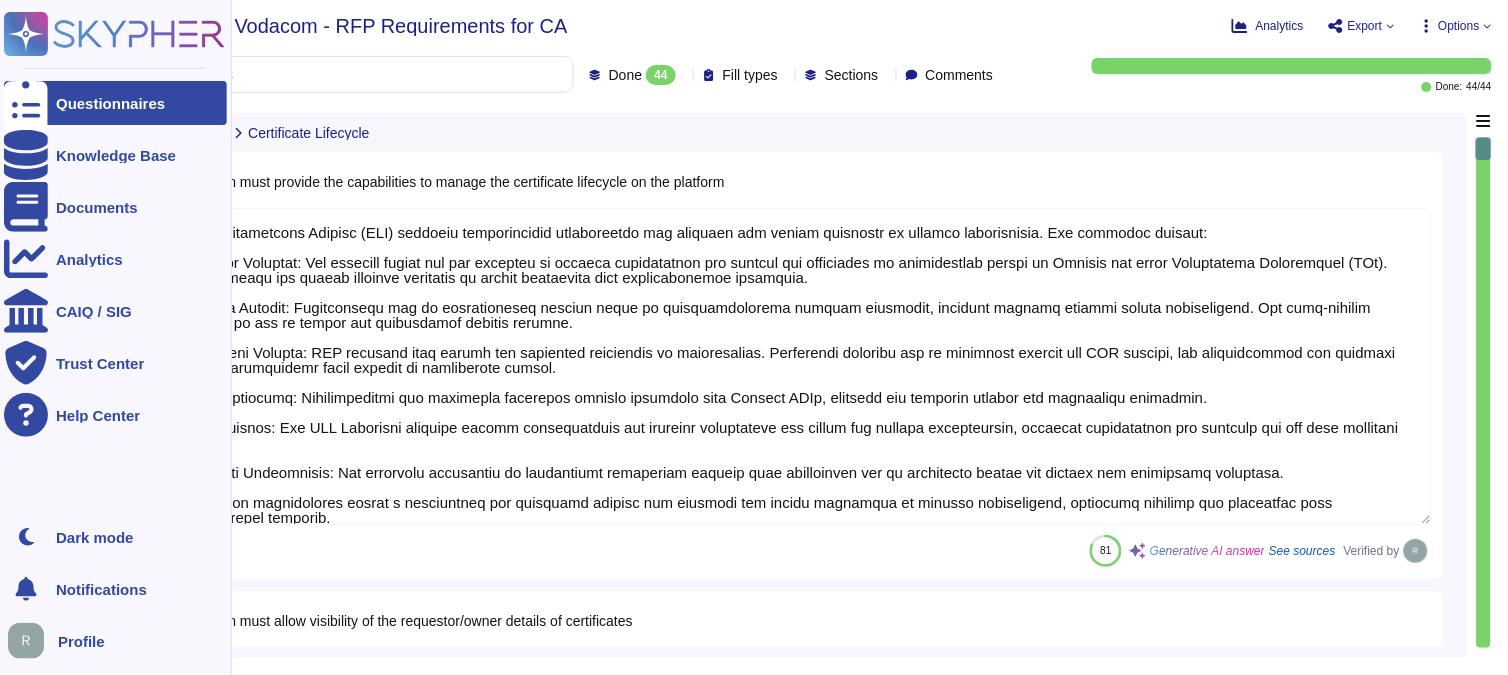 click on "Questionnaires" at bounding box center (110, 103) 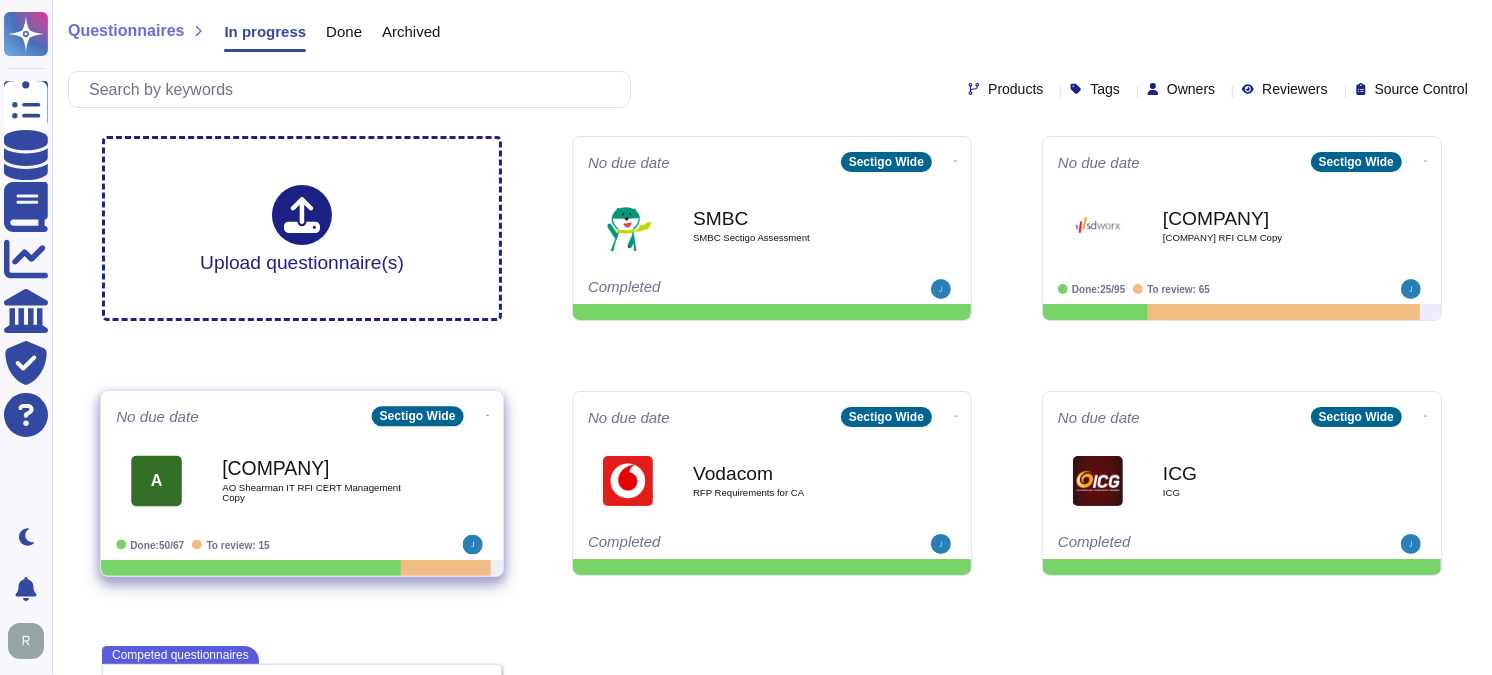 click on "AO Shearman IT RFI CERT Management Copy" at bounding box center [323, 492] 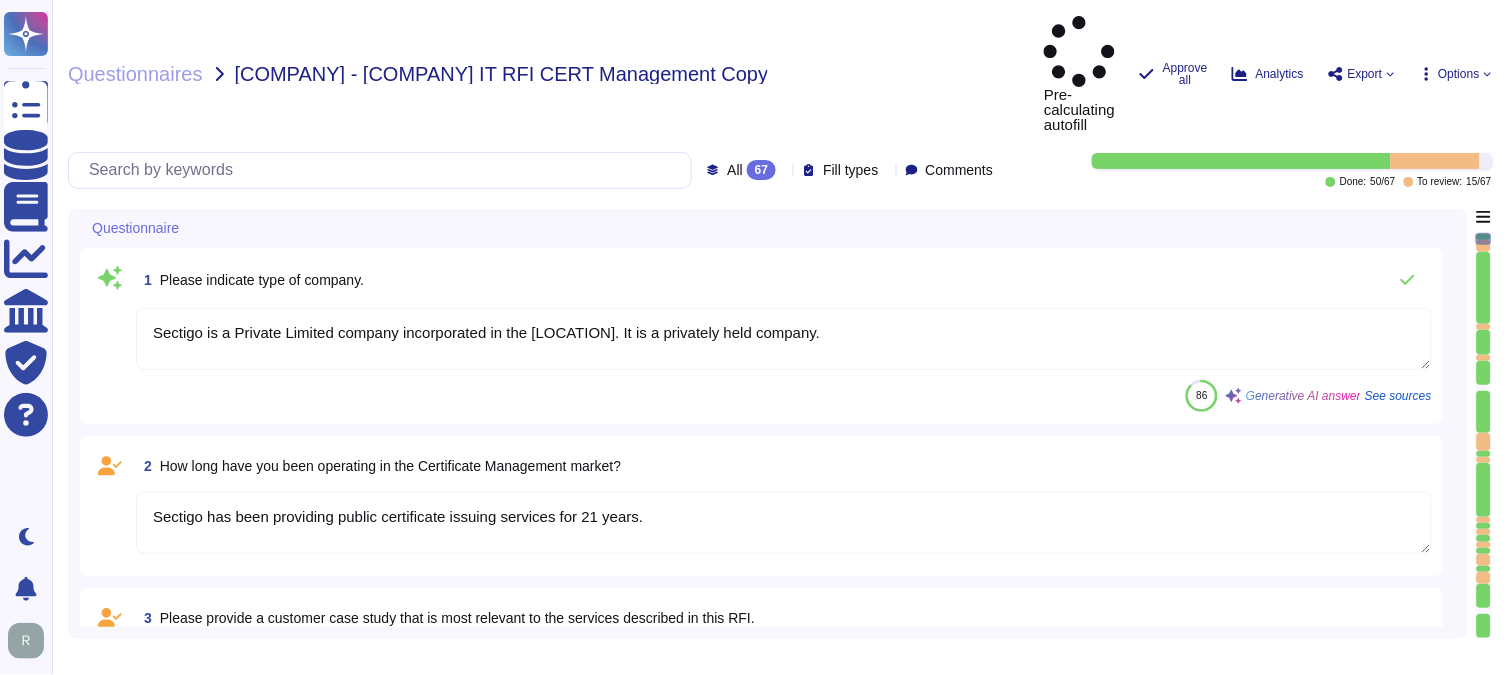 type on "Sectigo is a Private Limited company incorporated in the [LOCATION]. It is a privately held company." 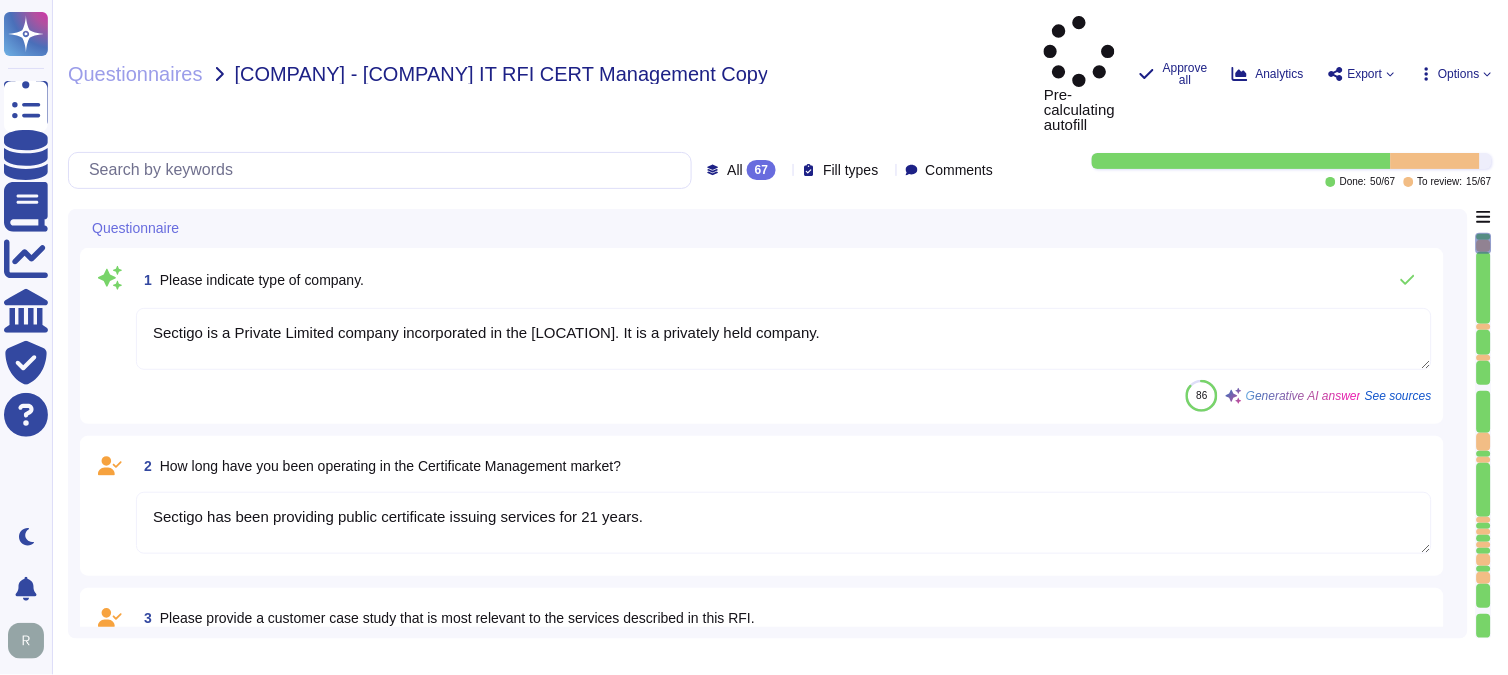 type on "The registration reference indicates that the system was registered on October 10, 2016." 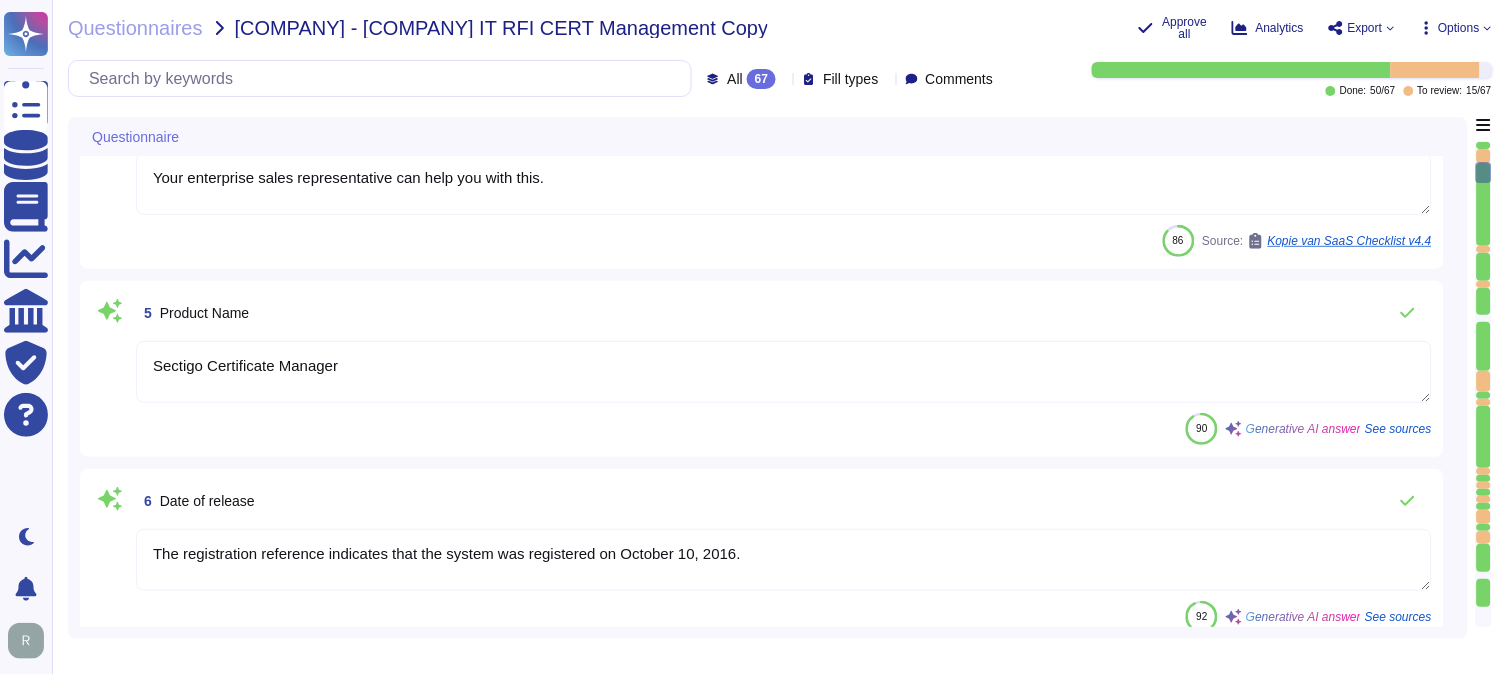 type on "The current version of the SaaS software is 22.9.1." 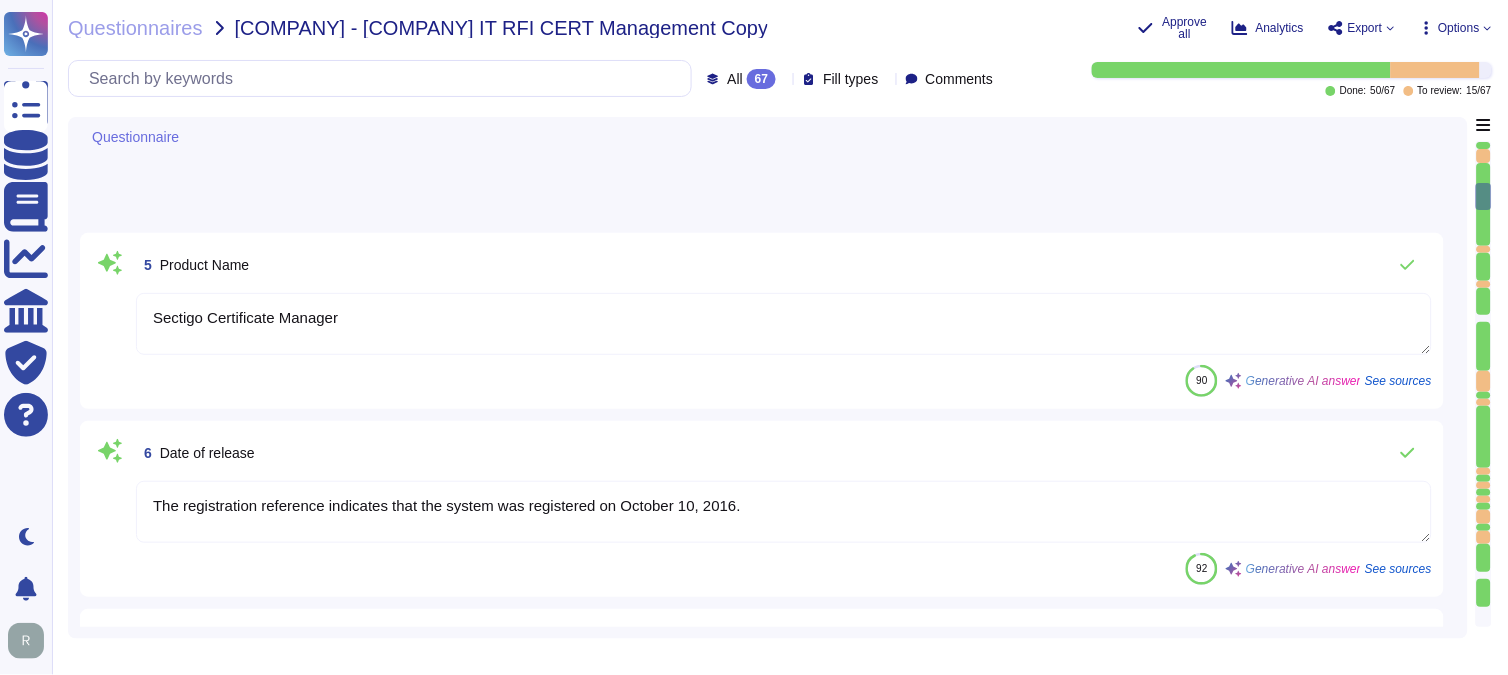 type on "Your enterprise sales representative will share the details." 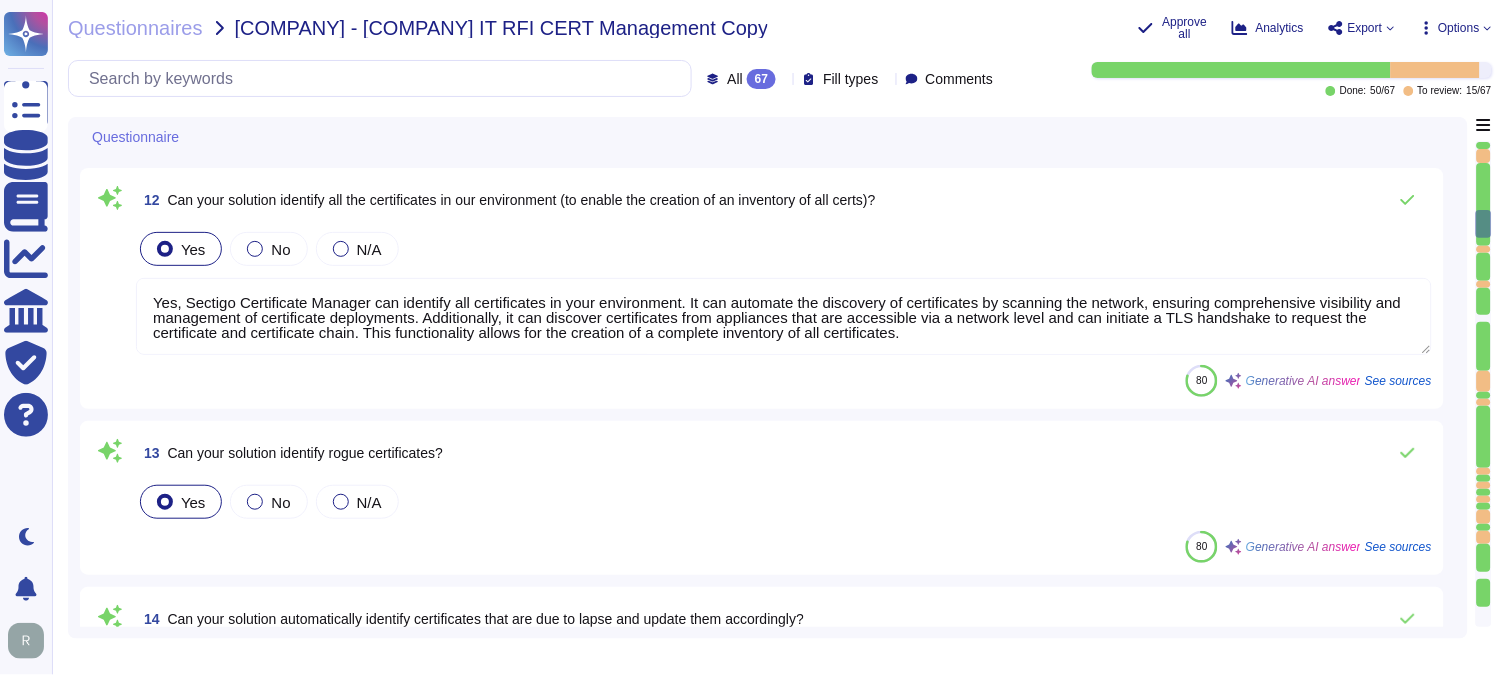 type on "Our Sectigo Certificate Manager (SCM) solution includes automated certificate discovery that scans the network to identify and record certificate deployments. It also provides proactive updates regarding any changes in the SSL landscape, including alerts for pending digital certificate expirations. The user or administrator is automatically notified of a pending digital certificate expiration prior to expiry." 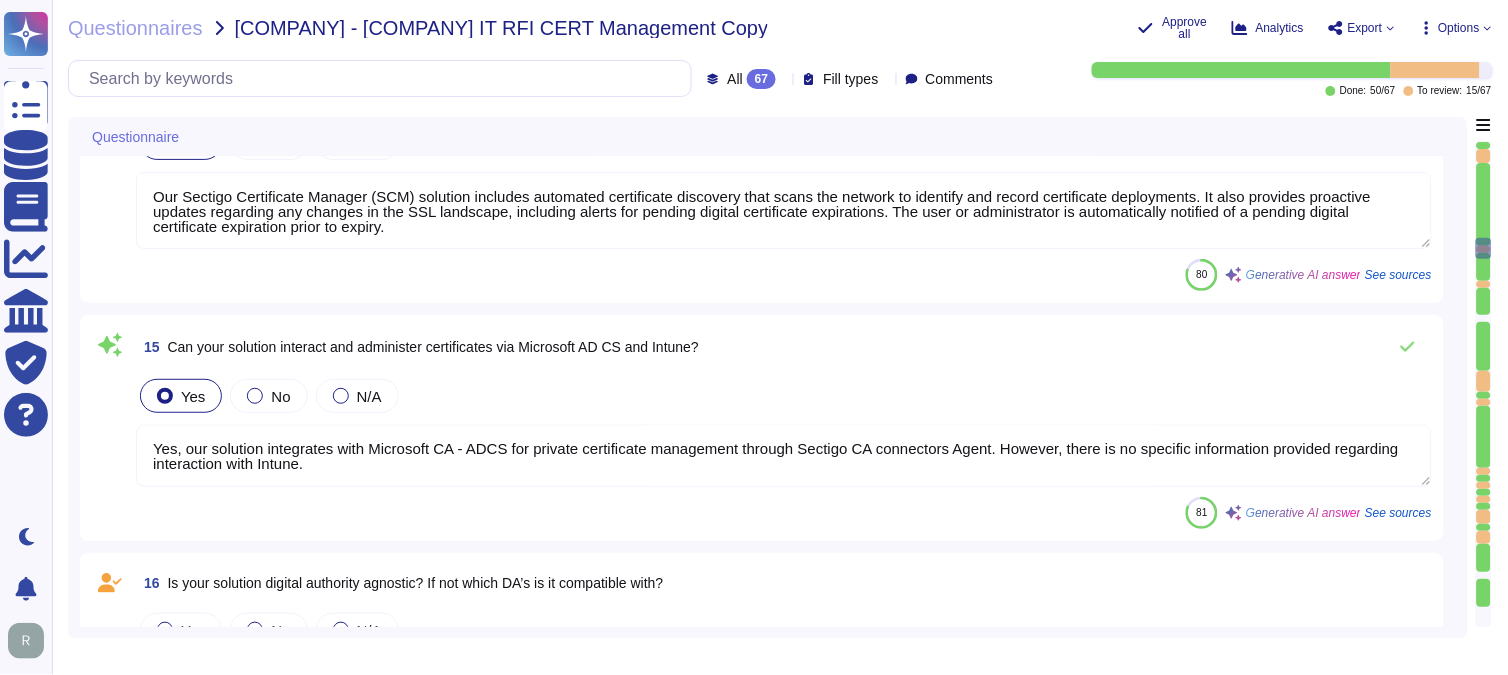 type on "Notification, if it occurs, will depend on the nature of the incident." 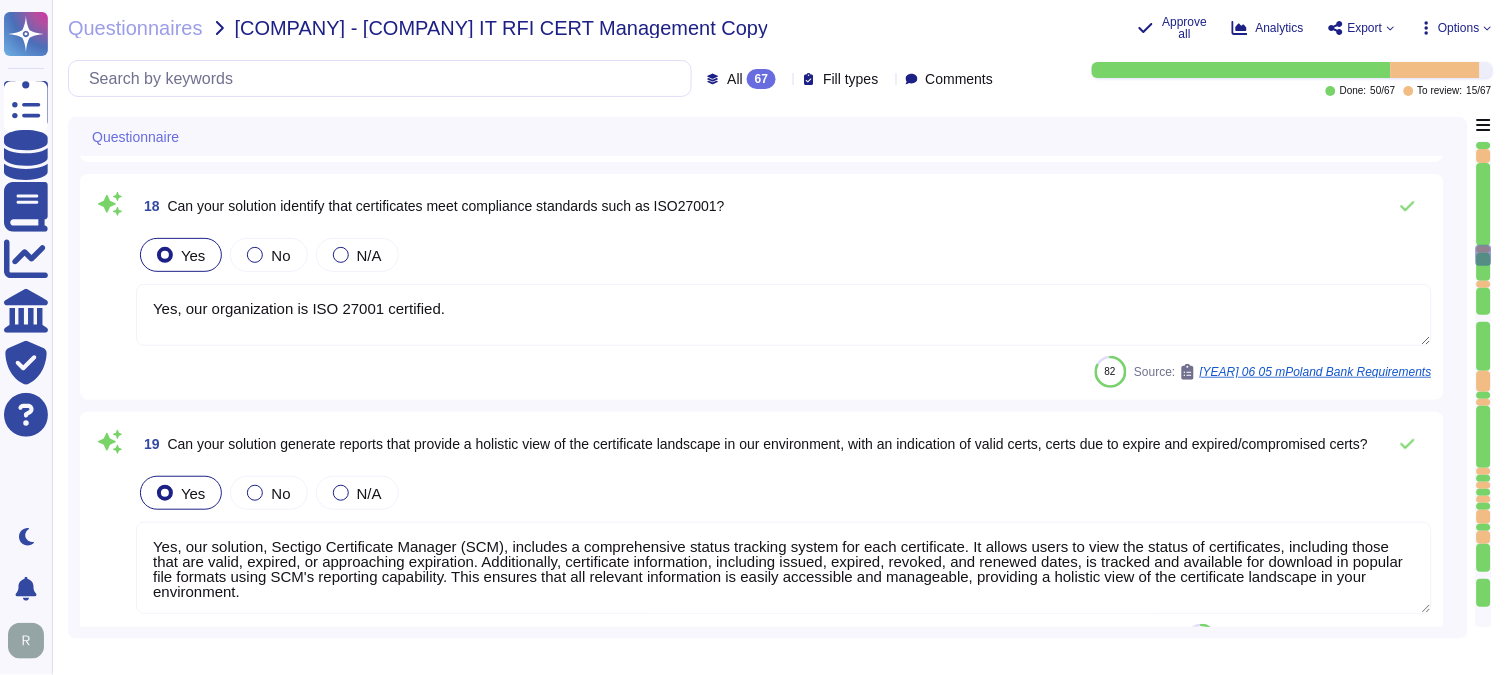 type on "Yes, our solution provides comprehensive logging and auditing capabilities for all certificate-related activities. It logs all user and administrator logins and actions, ensuring a detailed record of activities. The audit trails for detecting and responding to cybersecurity events are retained for a period of three years, allowing for a comprehensive record for compliance and analysis. Additionally, all user actions are audited, and certificate information is available for download in popular file formats using our reporting capability." 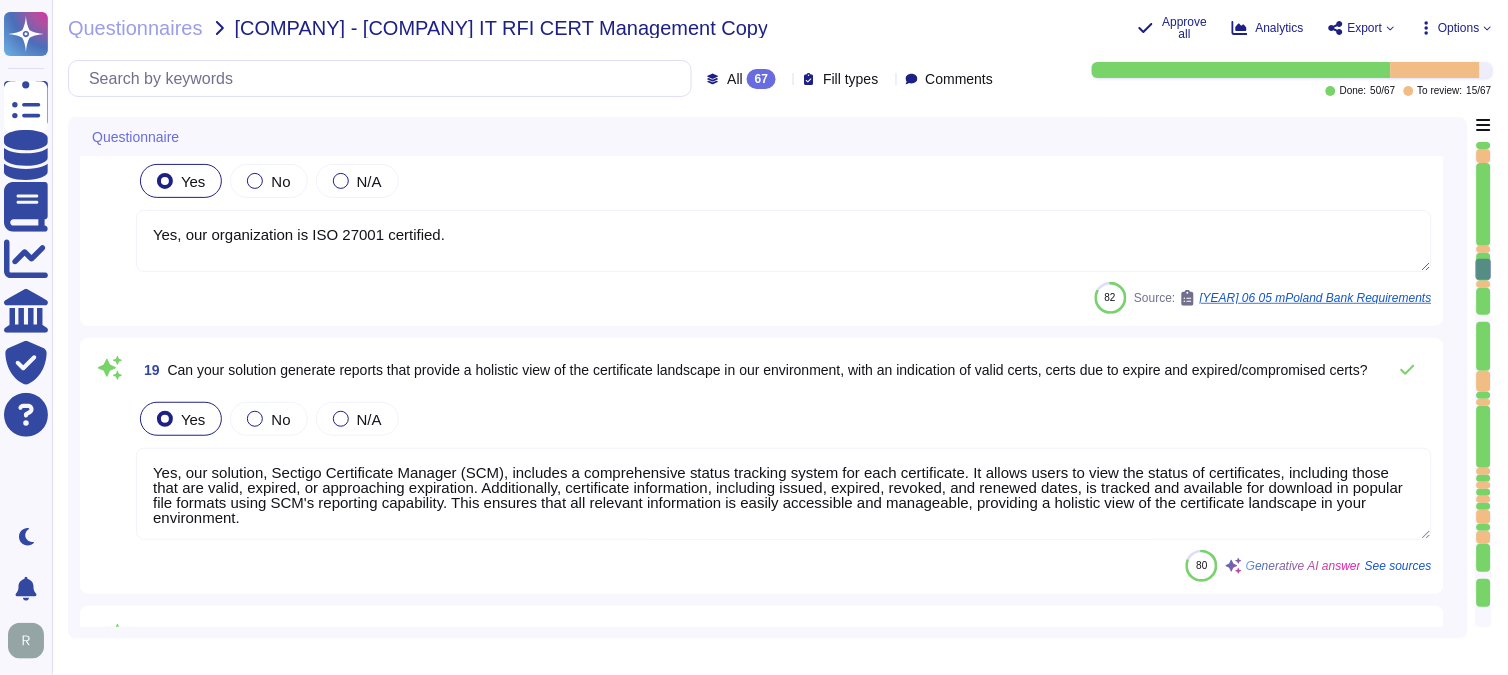 type on "Yes, our solution supports highly secure access controls, including single sign-on (SSO) through SAML2 and integration with Okta for authentication. Additionally, we enforce strong password requirements and multi-factor authentication (MFA) for enhanced security." 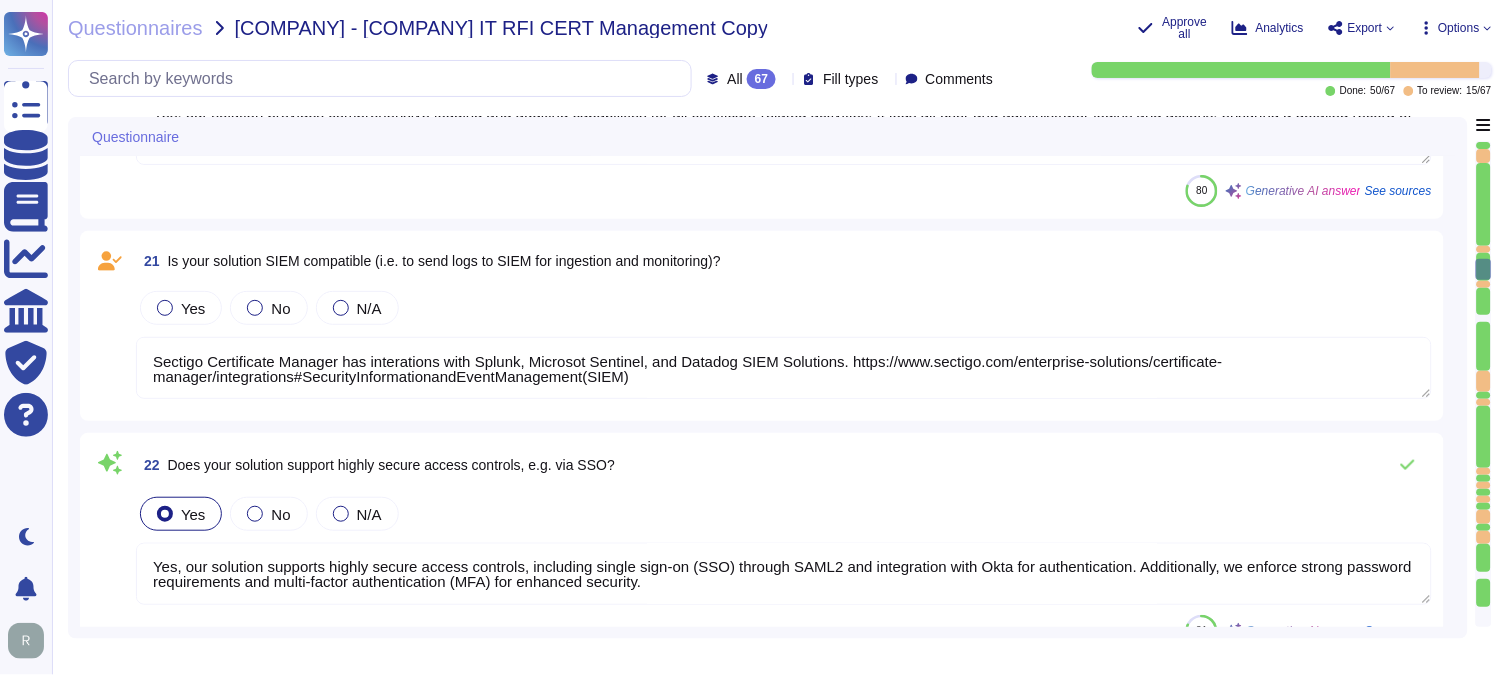 scroll, scrollTop: 3888, scrollLeft: 0, axis: vertical 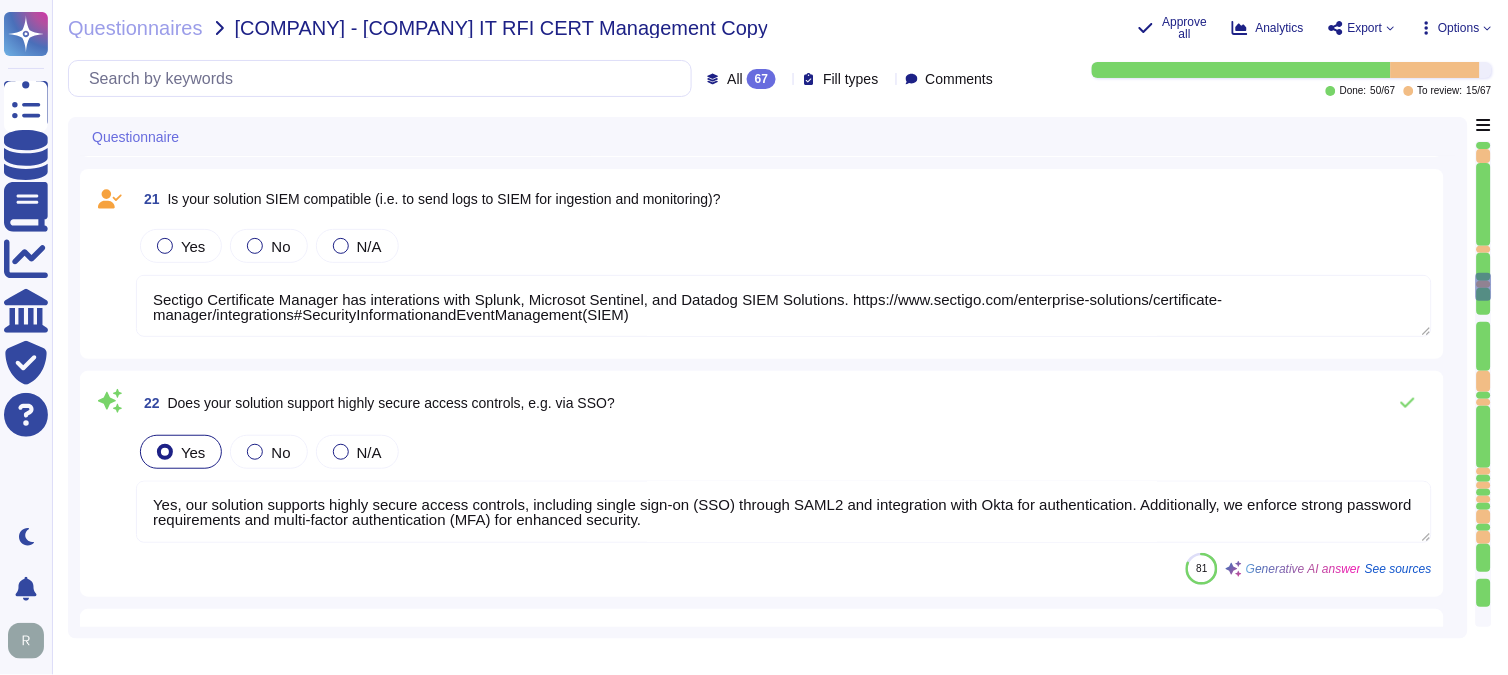 type on "Yes, our solution offers a Role-Based Access Control (RBAC) model to ensure that users only have access to the features they require, in line with the principle of least privilege. Access is provisioned based on the specific duties of each user, allowing them to access only the resources necessary for their roles. We also conduct periodic access reviews to maintain compliance and security." 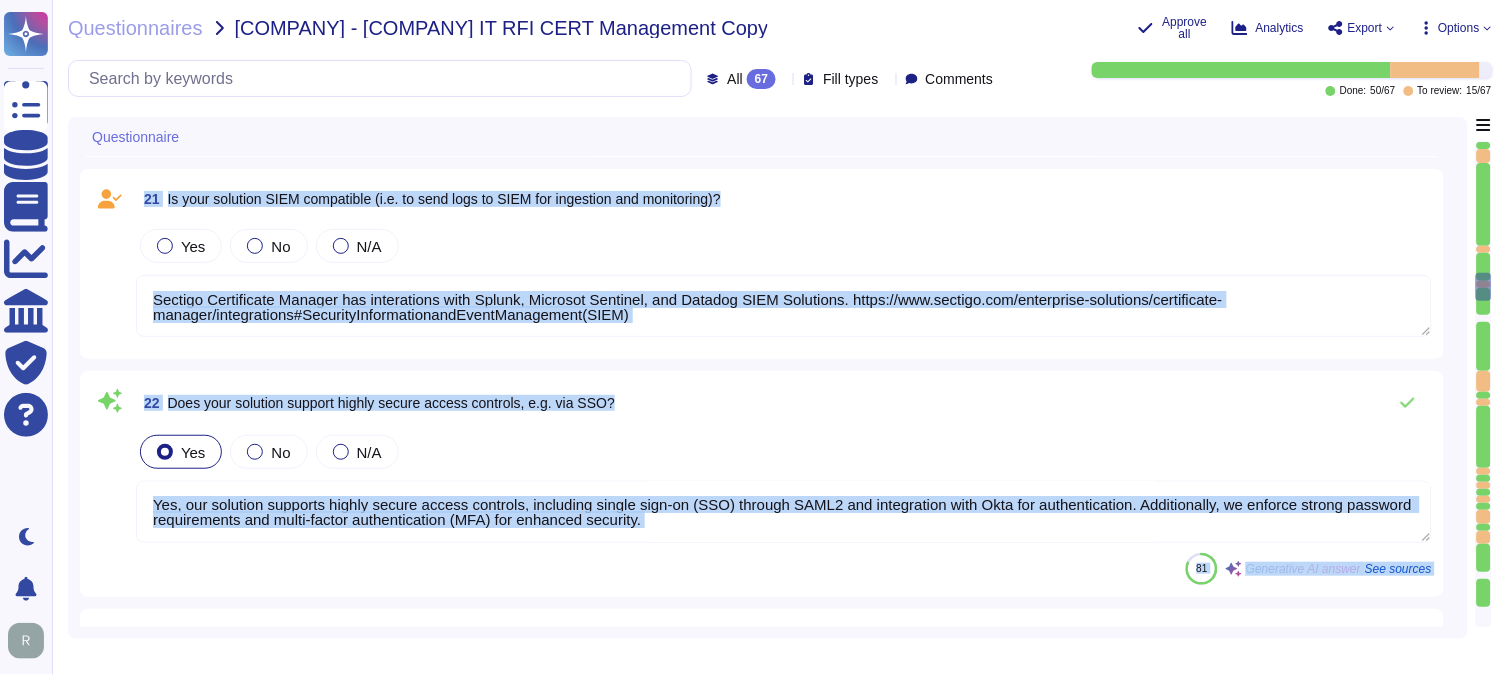 drag, startPoint x: 1485, startPoint y: 283, endPoint x: 1465, endPoint y: 557, distance: 274.72894 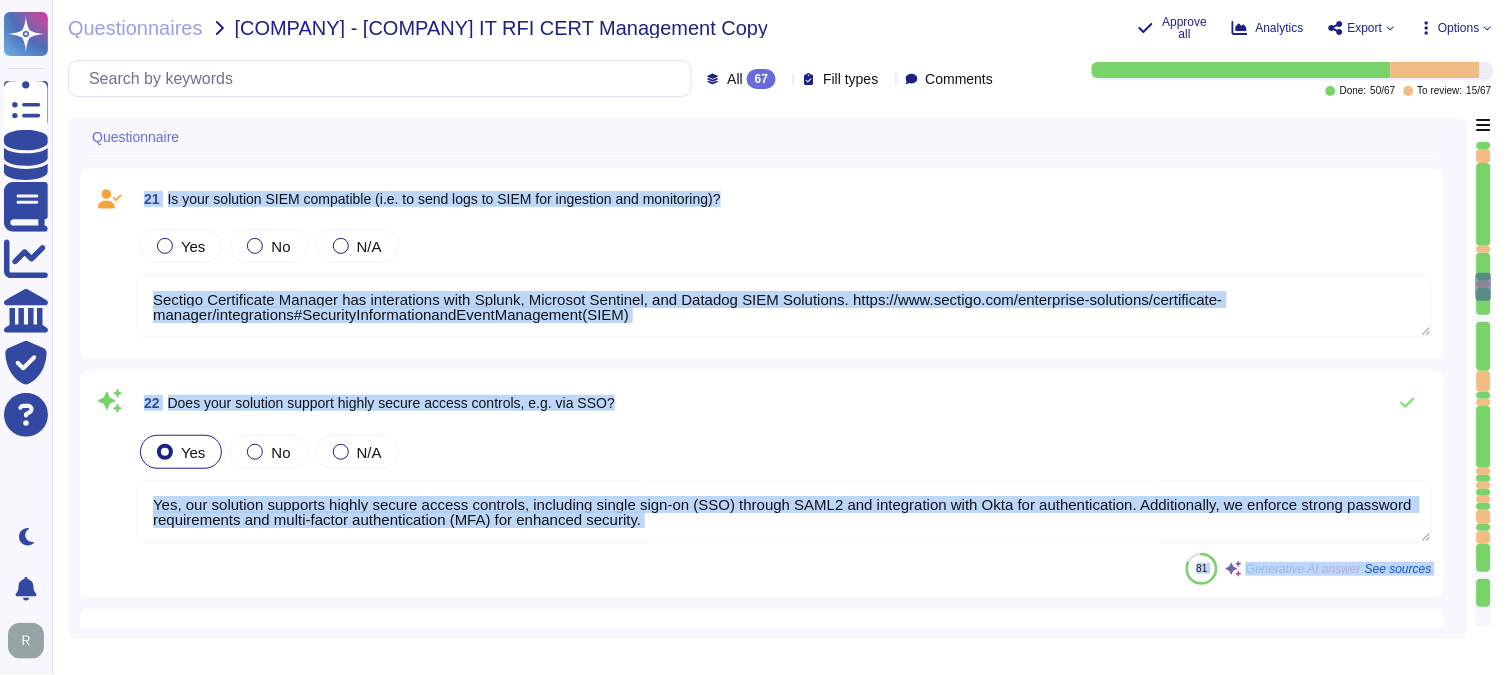 scroll, scrollTop: 2, scrollLeft: 0, axis: vertical 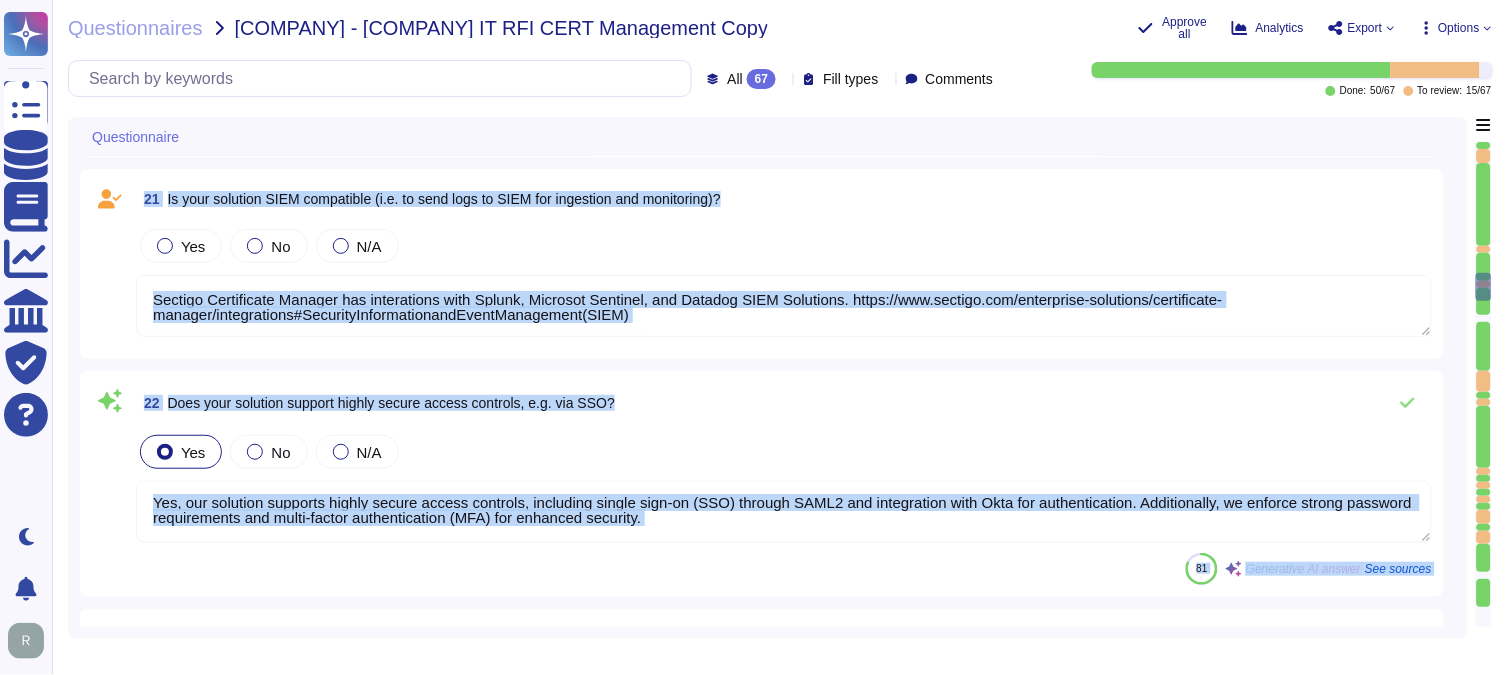 click on "81 Generative AI answer See sources" at bounding box center [784, 569] 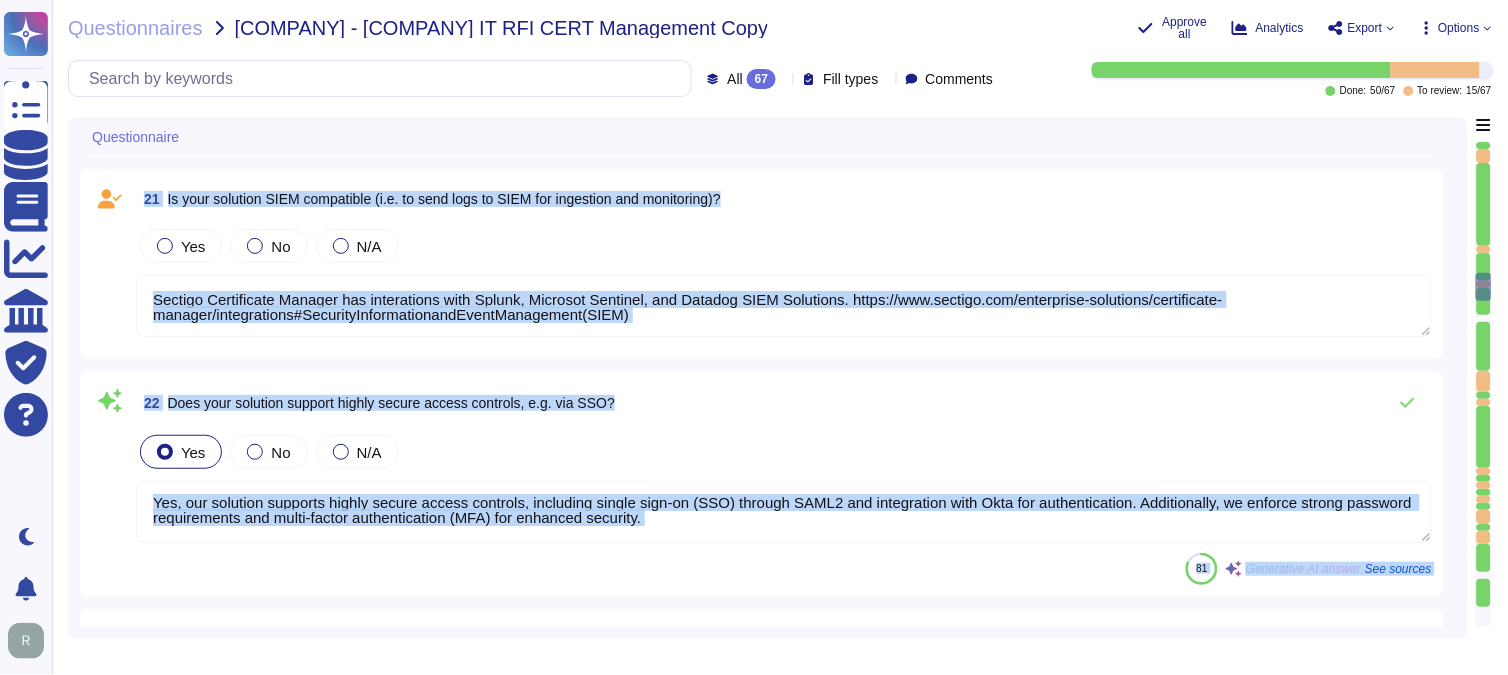 scroll, scrollTop: 0, scrollLeft: 0, axis: both 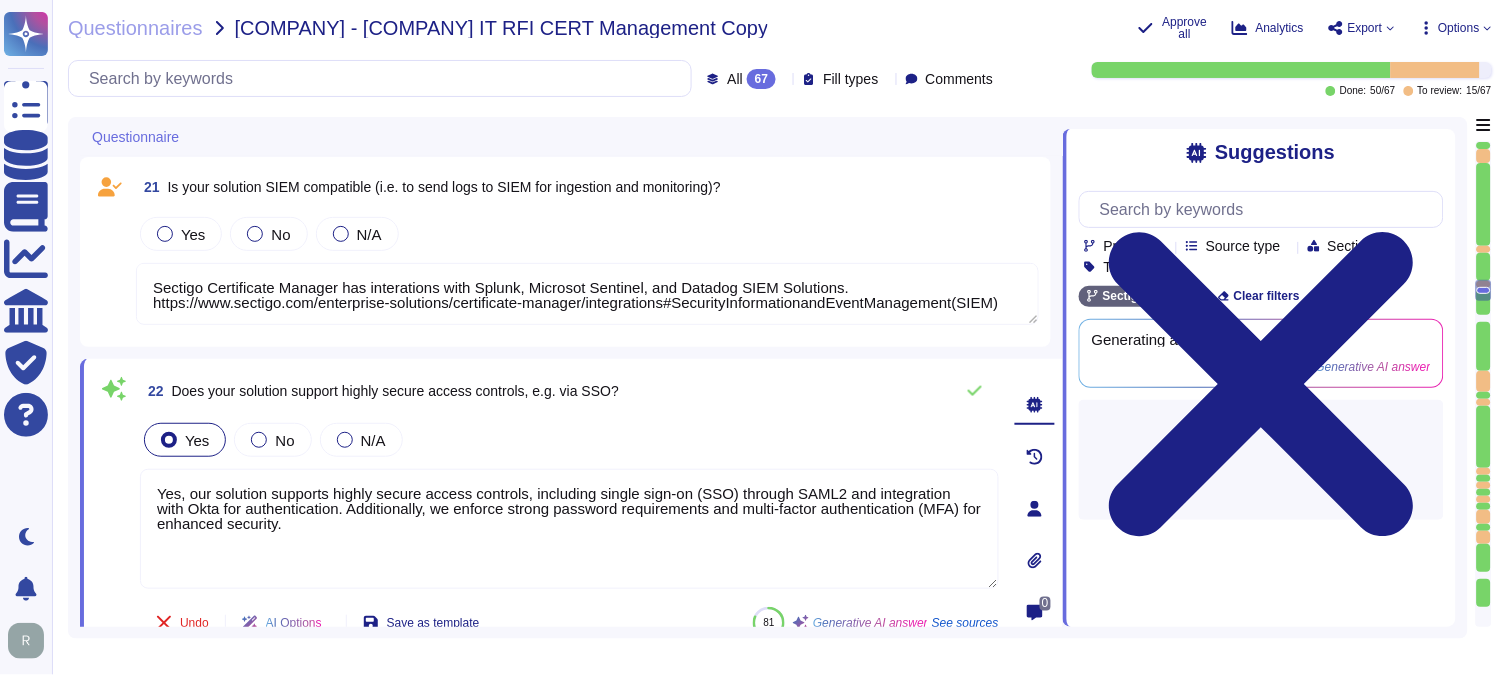 type on "Yes, our solution is designed to be adaptable to the changing landscape of certificate management, including the management of shortened certificate lifecycles. Sectigo Certificate Manager (SCM) allows for the automatic renewal of certificates based on organizationally defined workflows, ensuring that renewal processes align with evolving requirements. Additionally, our agile development approach enables us to respond to changes in regulations and standards, ensuring that our product remains effective and compliant. We continuously assess and enhance our product to meet the needs of our users in a dynamic environment." 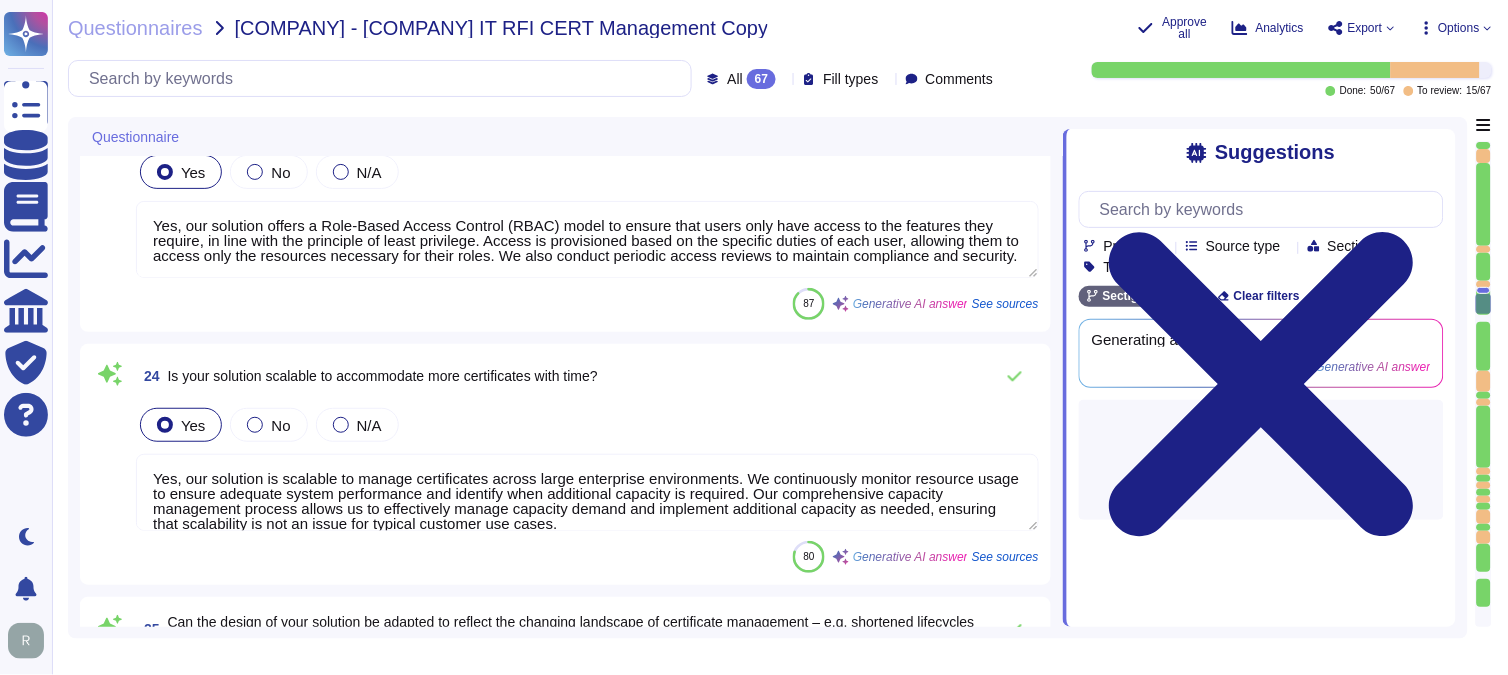 type on "Yes, users can request their own certificates via the solution through a self-service enrollment form. This form allows users to request certificates and ensures that external users or applicants are validated or approved before obtaining them." 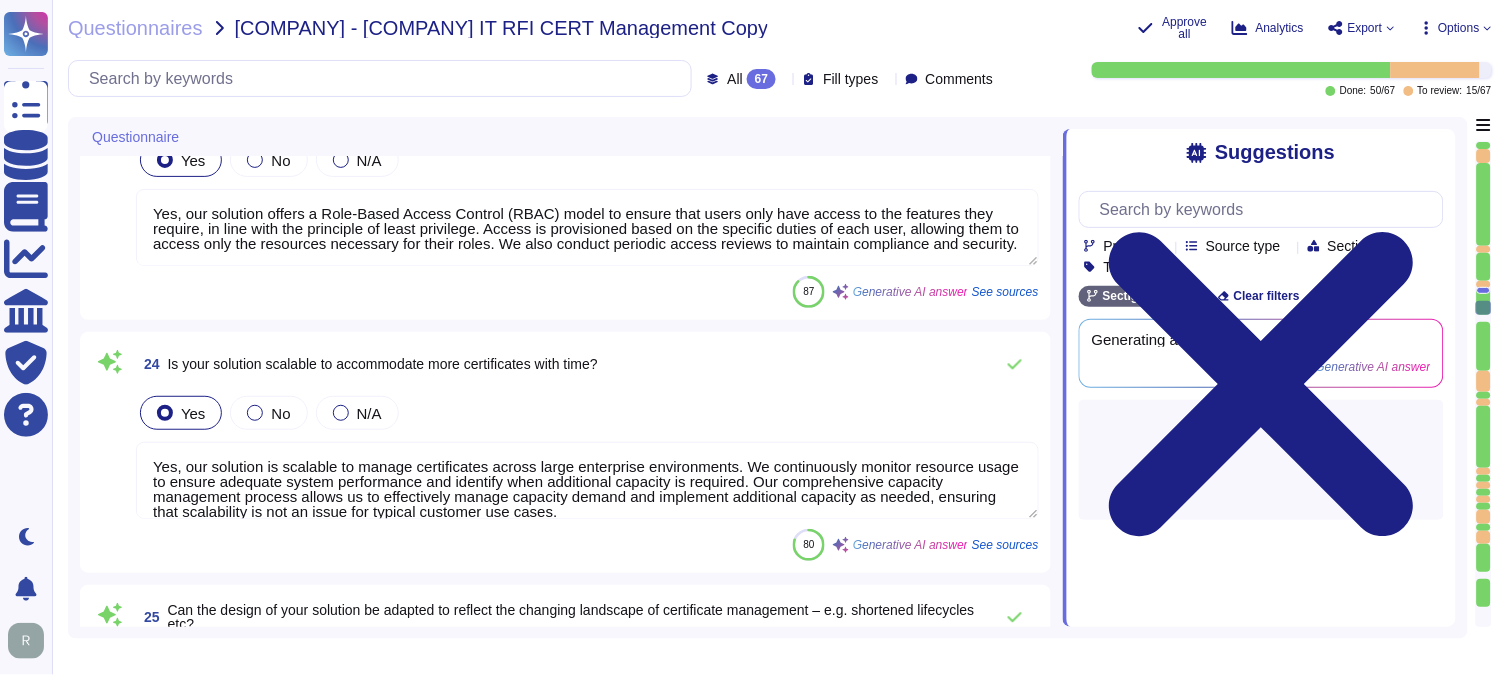 type on "Yes, Sectigo provides product support through a product support website that includes an extensive knowledge base for troubleshooting technical issues, a self-service ticketing system, and various support options such as a phone-based helpdesk and email support. Our technical support staff is available 24/7/365, depending on the service agreement in place. For more information, please visit our website." 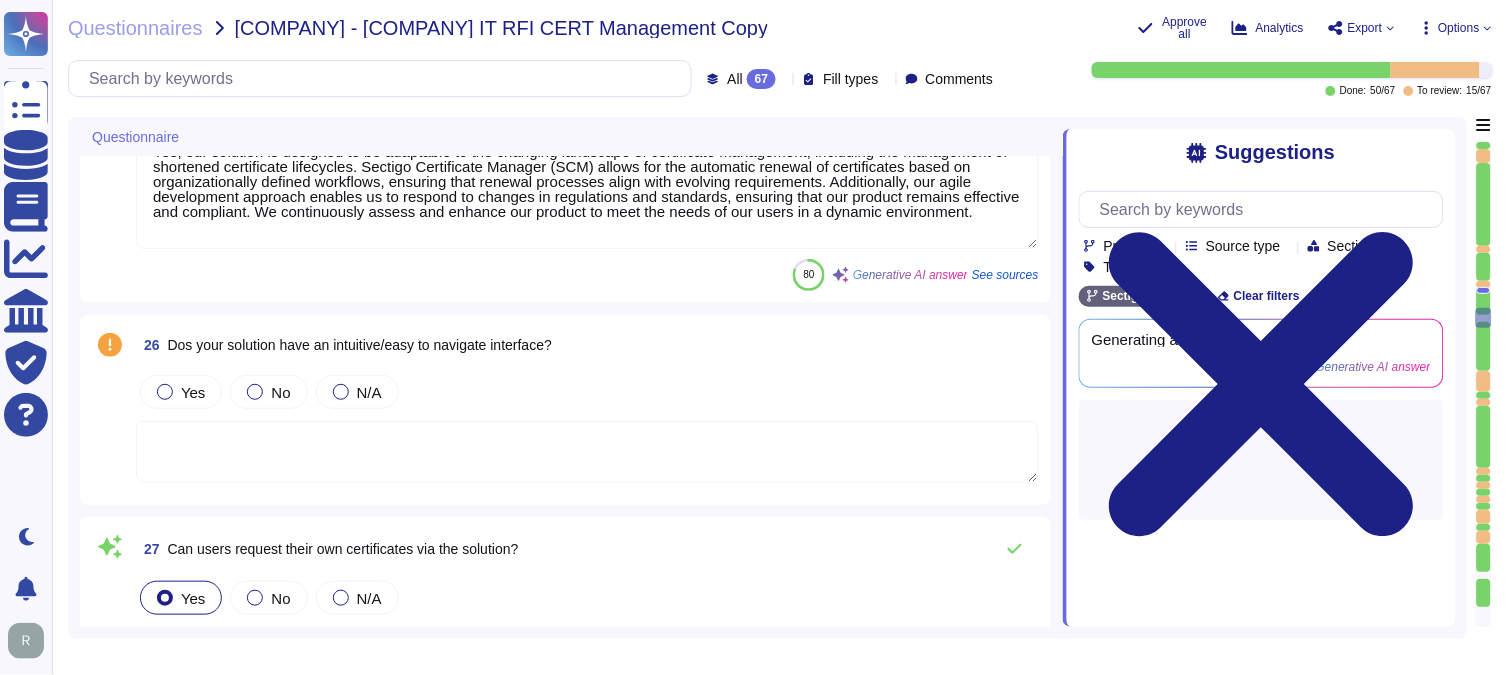 type on "Currently, no PKI solution is post-quantum ready, and we are unable to provide a clear product roadmap that includes adherence to post-quantum cryptography standards at this time. As the landscape evolves and standards are established, we will be able to outline the benefits and advancements that will come with our future solutions." 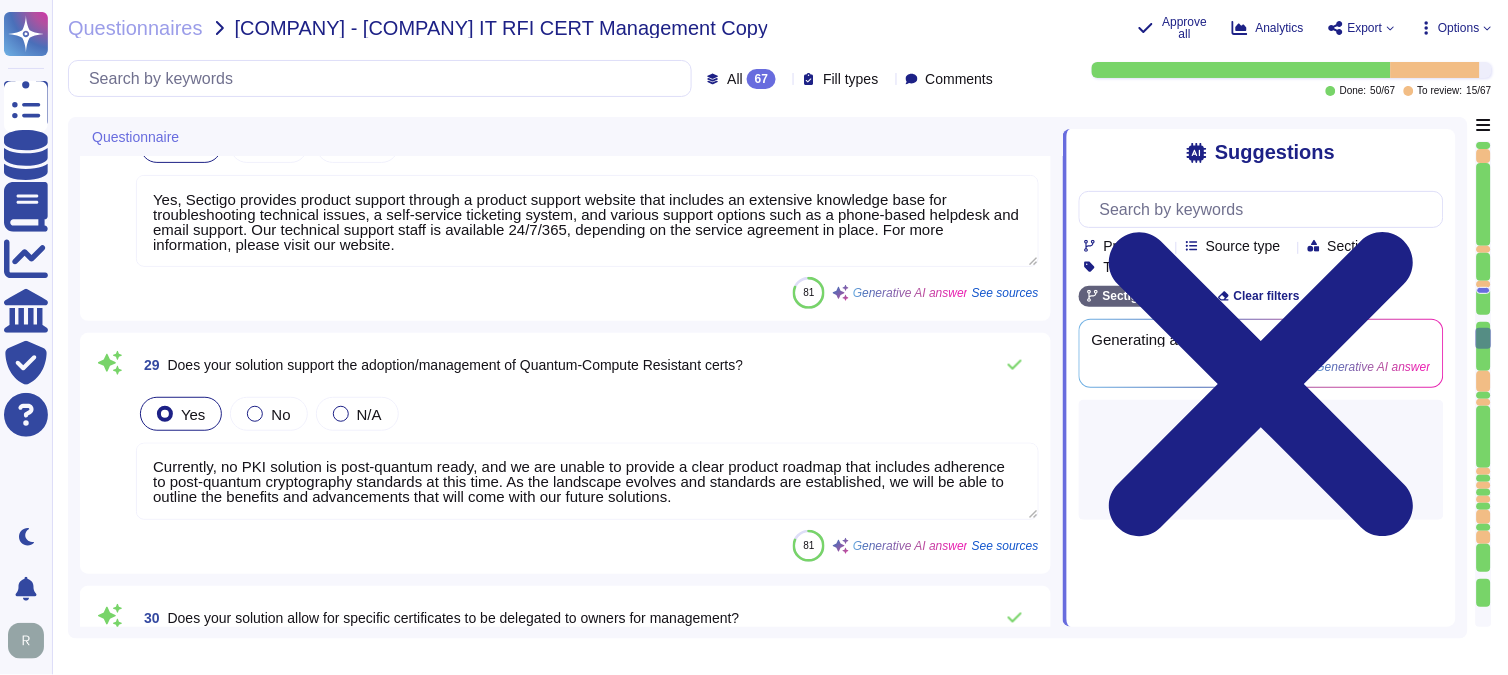 type on "Yes, Sectigo Certificate Manager allows for the segmentation of certificates by department, business unit, or other factors, enabling different permissioned employees for each group of certificates. This means specific certificates can be delegated to owners for management." 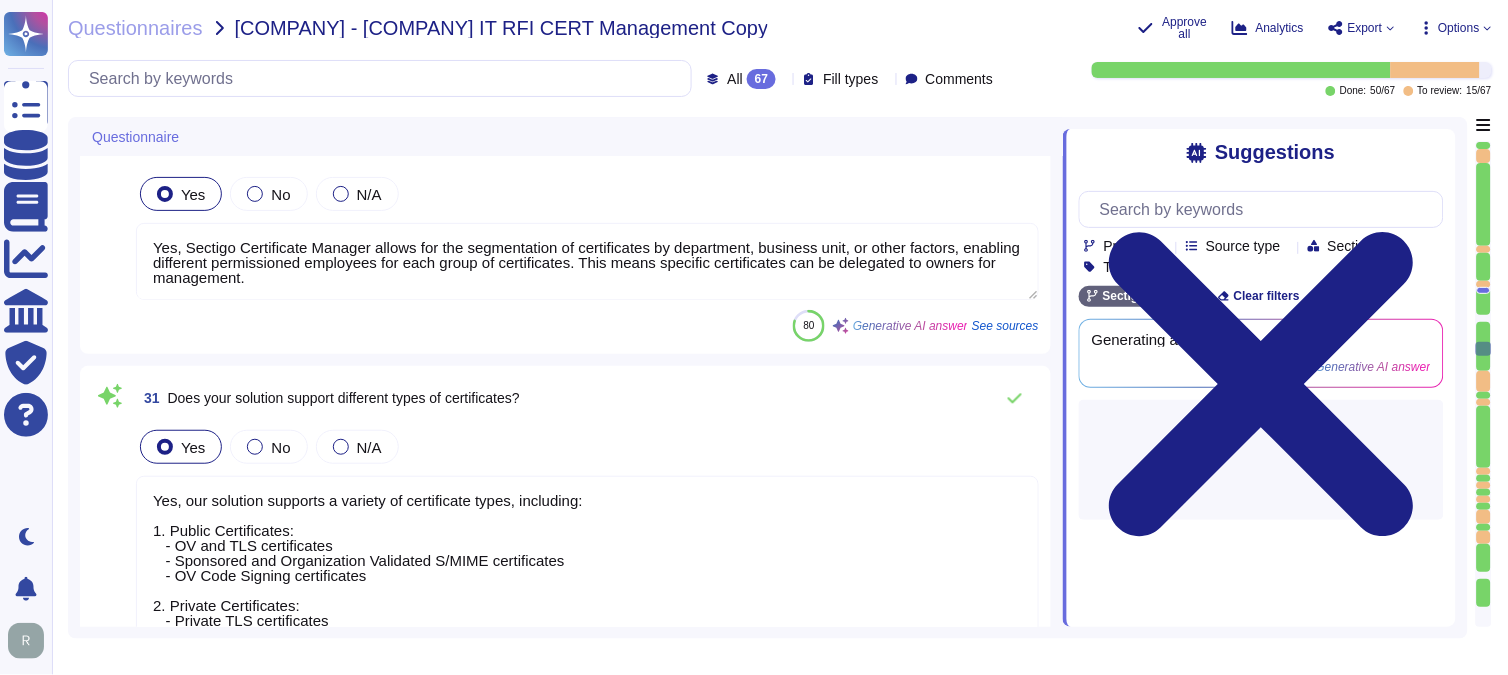 scroll, scrollTop: 6222, scrollLeft: 0, axis: vertical 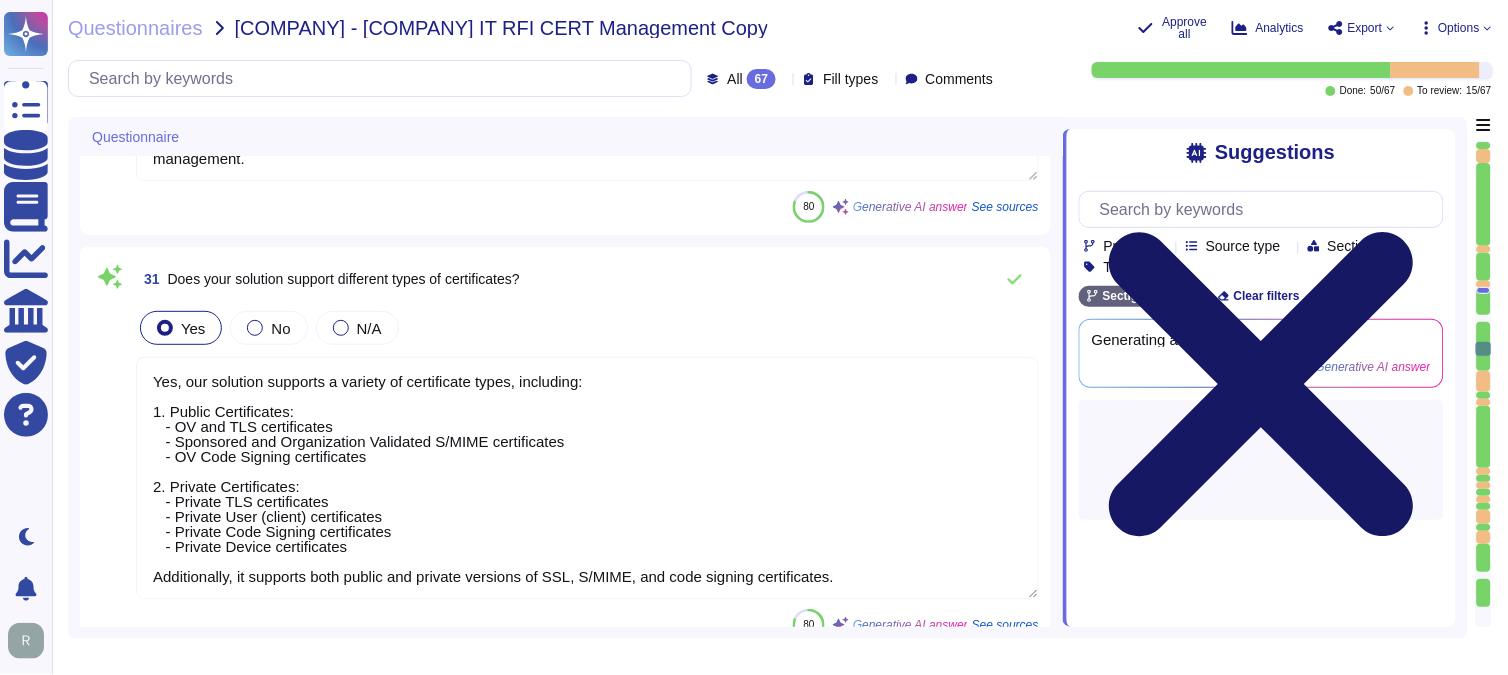 click 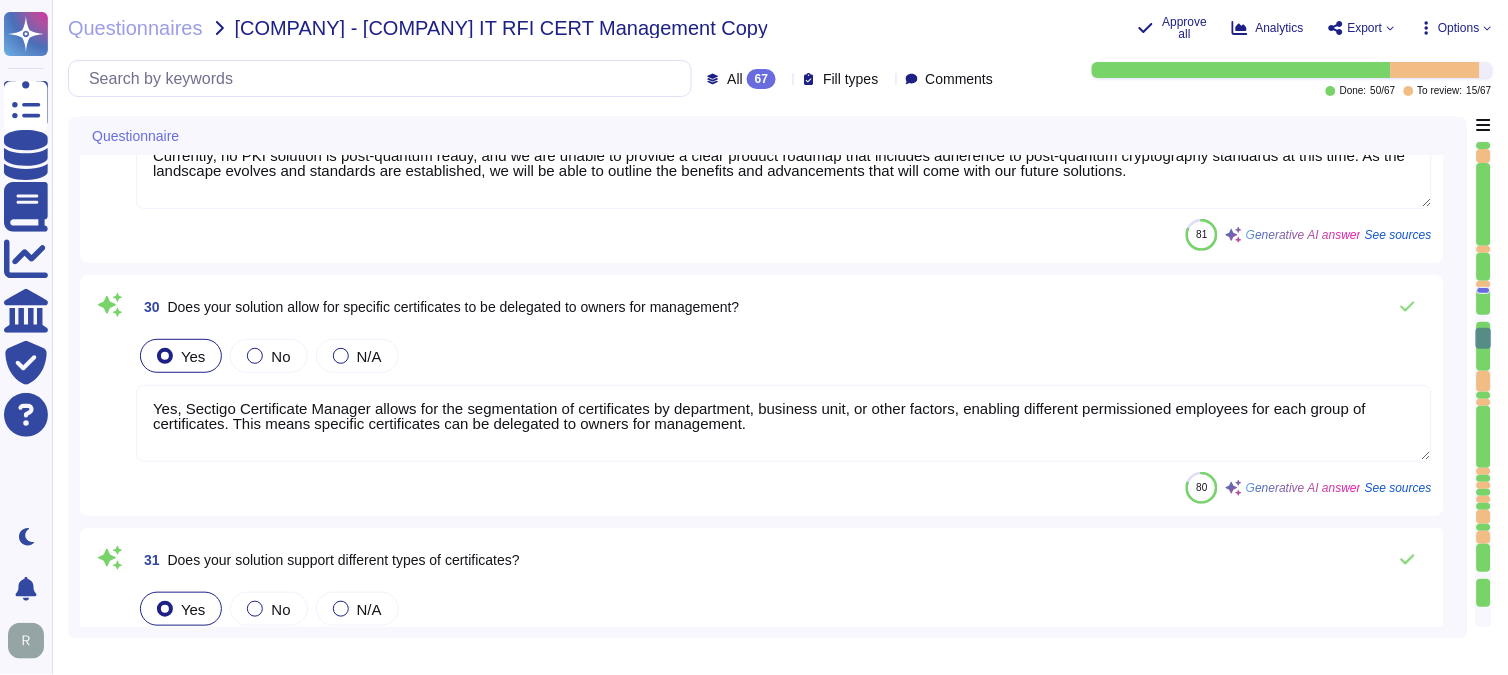 type on "Yes, users can request their own certificates via the solution through a self-service enrollment form. This form allows users to request certificates and ensures that external users or applicants are validated or approved before obtaining them." 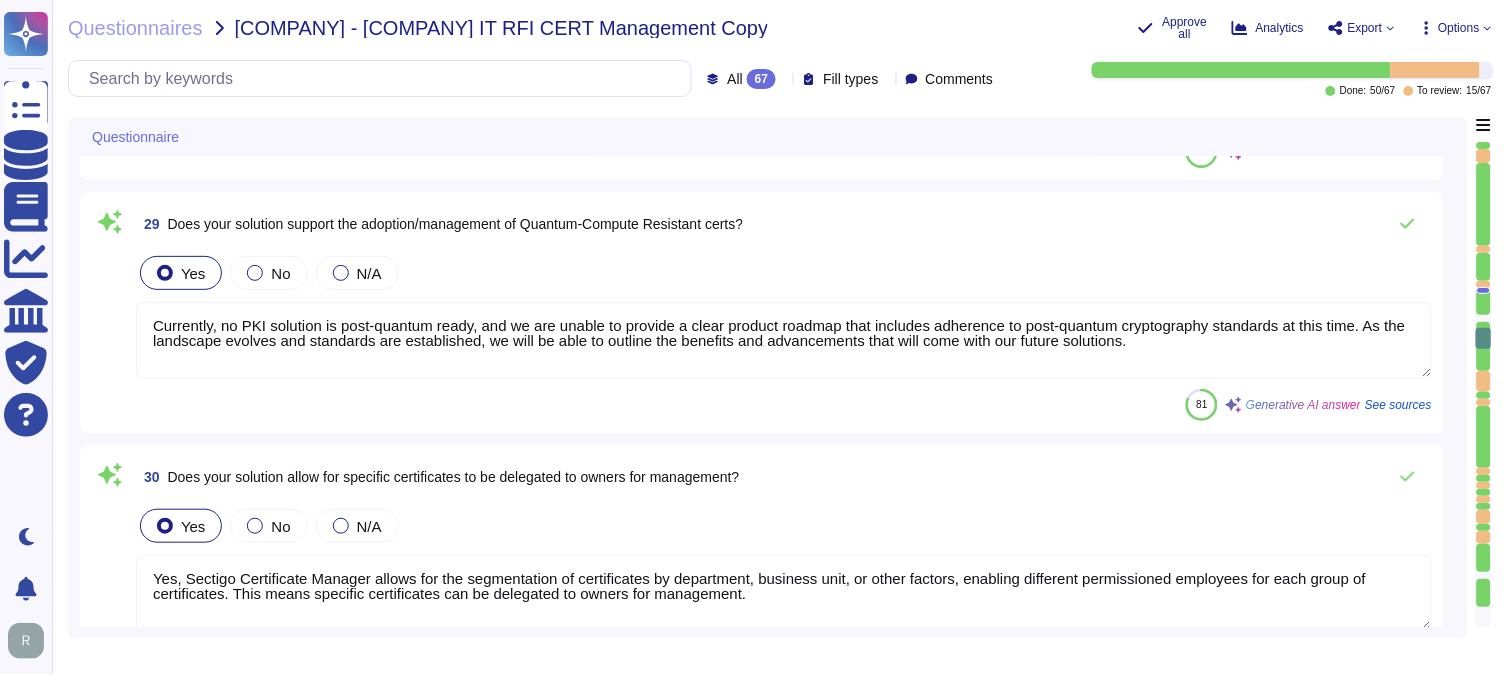 type on "Yes, our solution is designed to be adaptable to the changing landscape of certificate management, including the management of shortened certificate lifecycles. Sectigo Certificate Manager (SCM) allows for the automatic renewal of certificates based on organizationally defined workflows, ensuring that renewal processes align with evolving requirements. Additionally, our agile development approach enables us to respond to changes in regulations and standards, ensuring that our product remains effective and compliant. We continuously assess and enhance our product to meet the needs of our users in a dynamic environment." 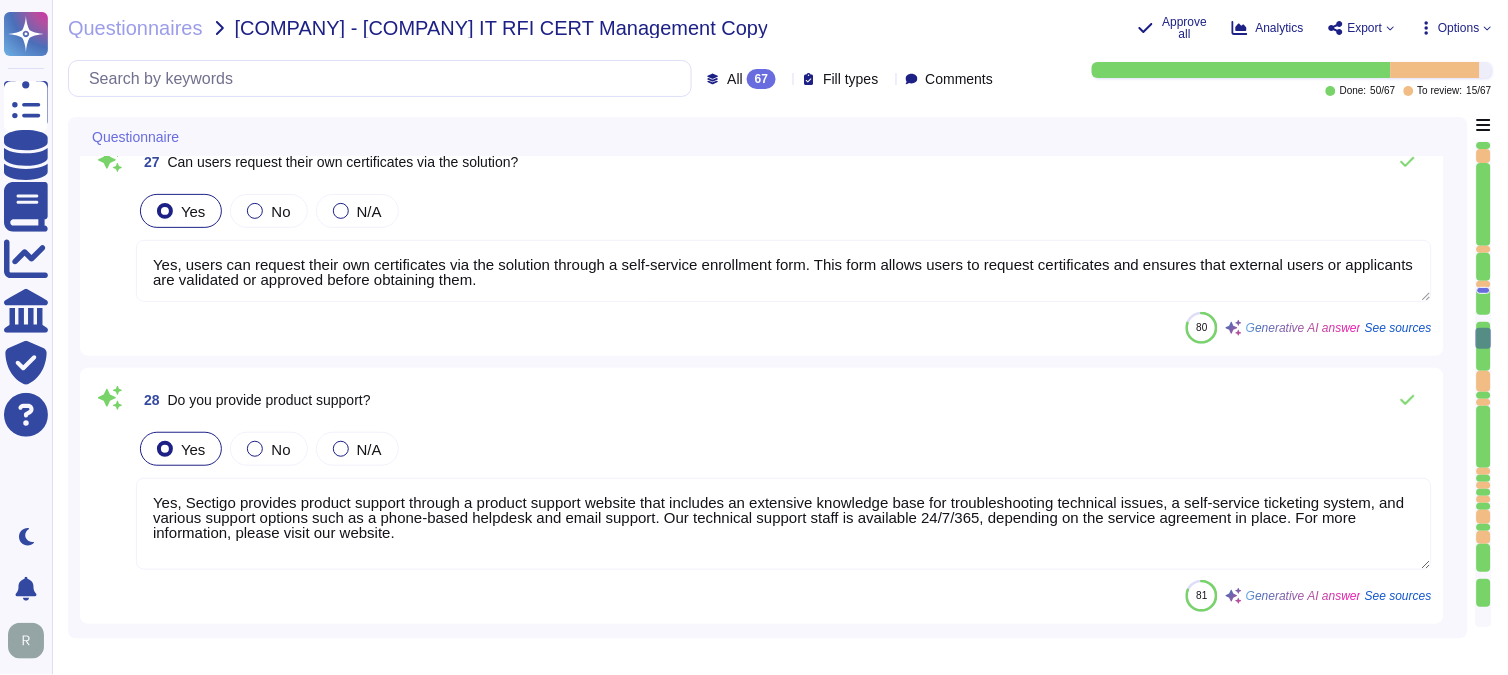 scroll, scrollTop: 5192, scrollLeft: 0, axis: vertical 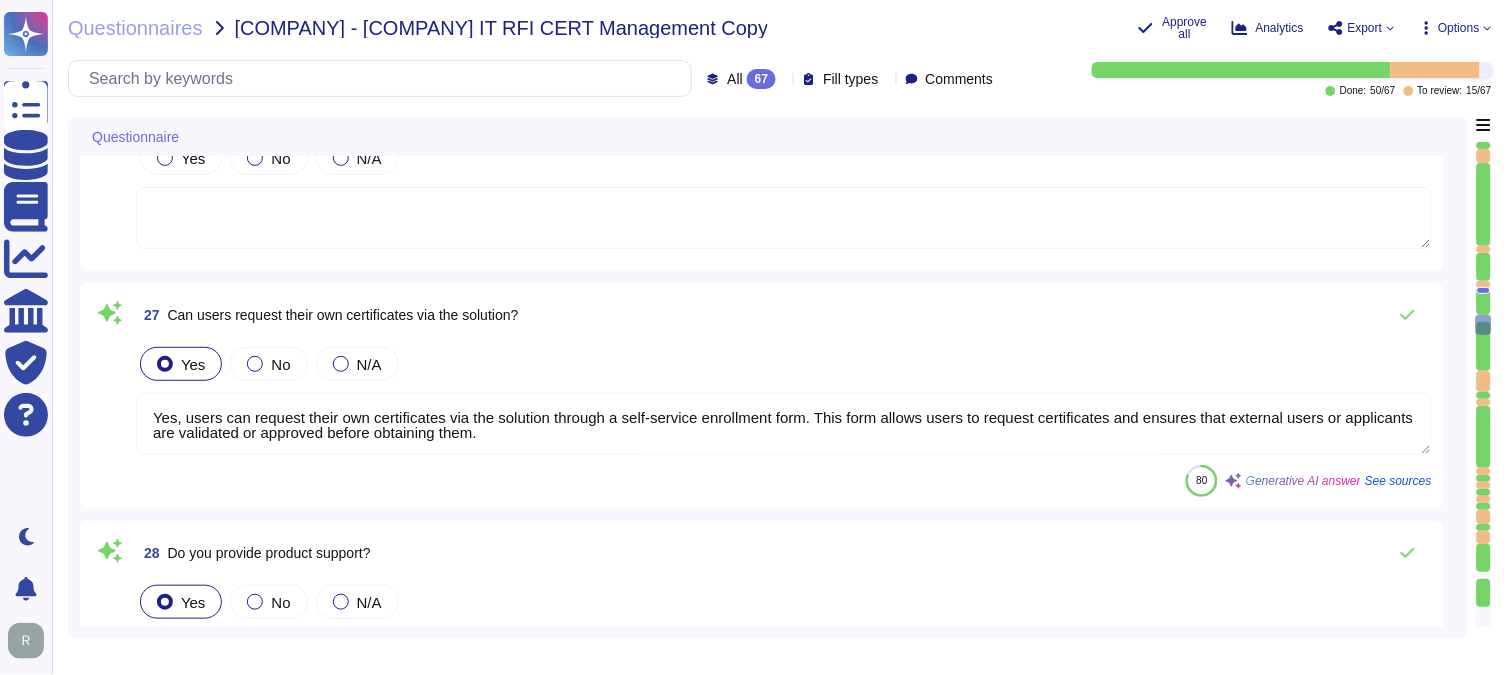 type on "Yes, our solution is scalable to manage certificates across large enterprise environments. We continuously monitor resource usage to ensure adequate system performance and identify when additional capacity is required. Our comprehensive capacity management process allows us to effectively manage capacity demand and implement additional capacity as needed, ensuring that scalability is not an issue for typical customer use cases." 